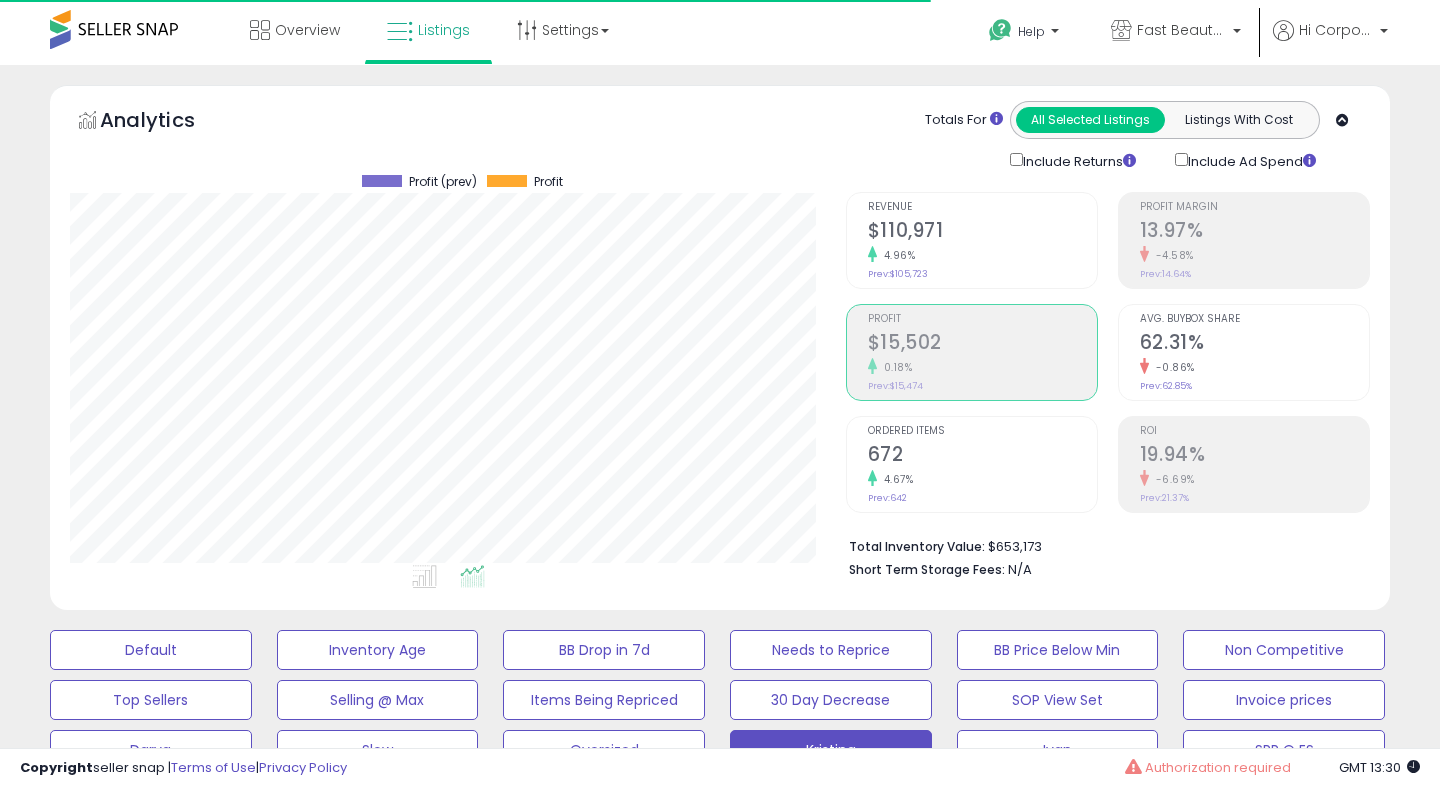 scroll, scrollTop: 28, scrollLeft: 0, axis: vertical 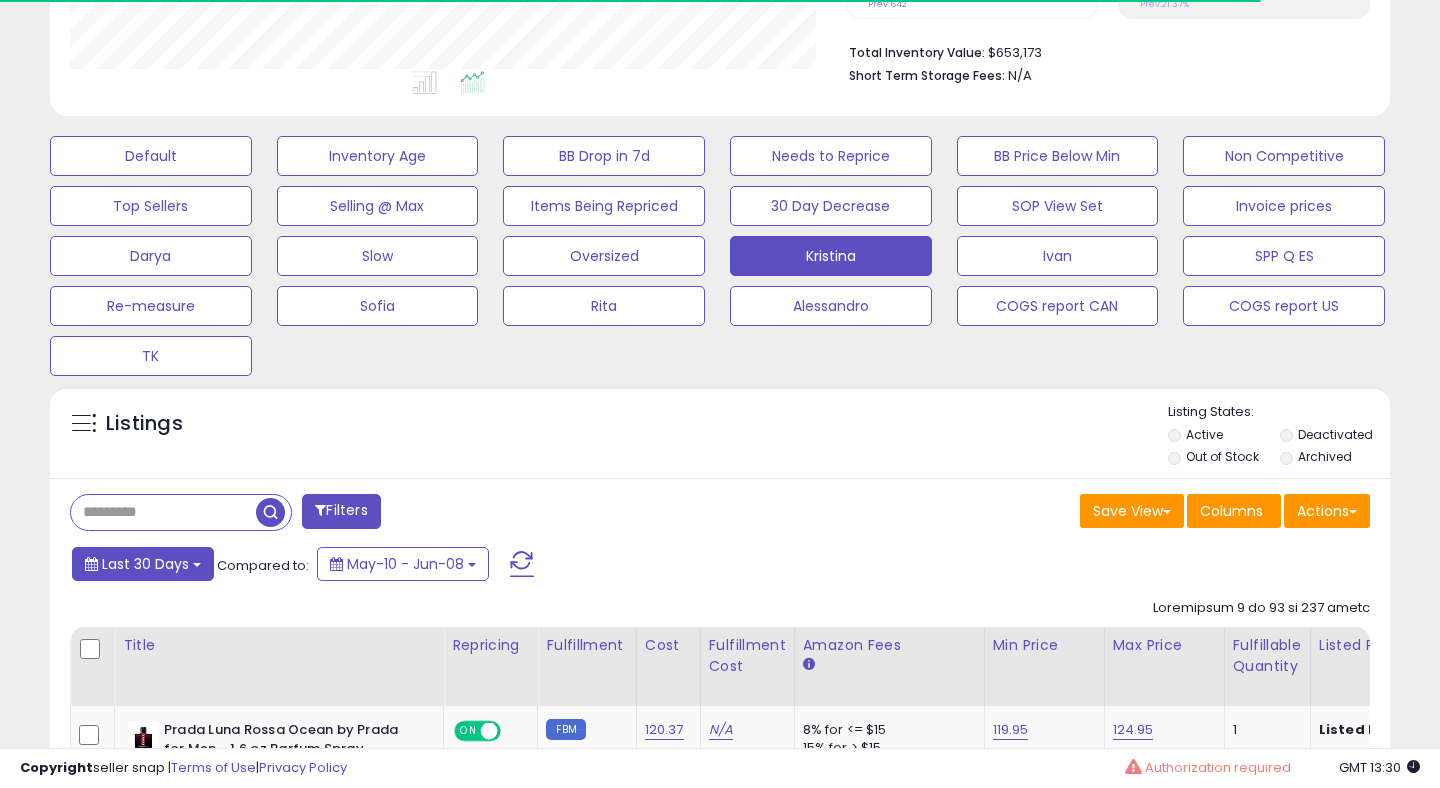 click on "Last 30 Days" at bounding box center [145, 564] 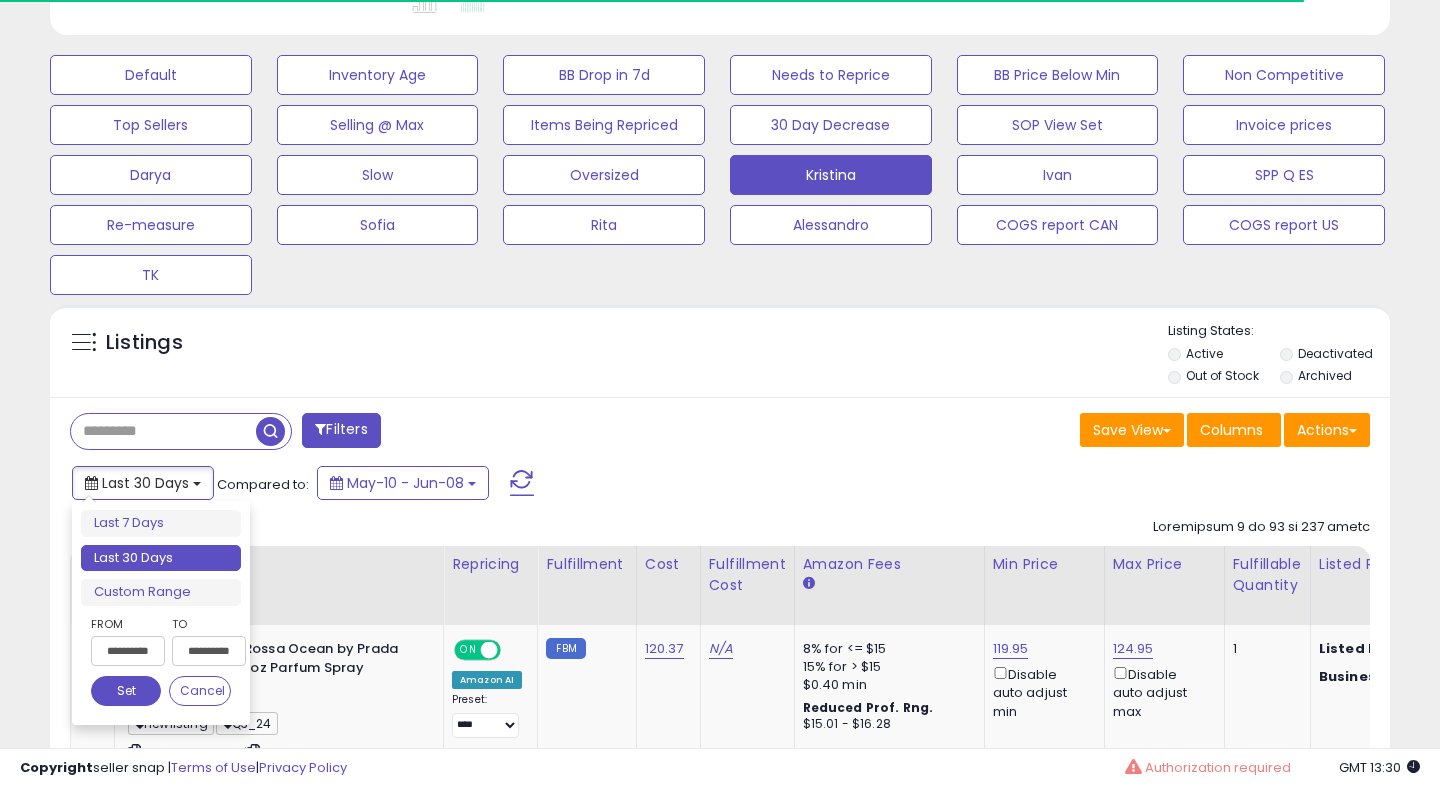 scroll, scrollTop: 592, scrollLeft: 0, axis: vertical 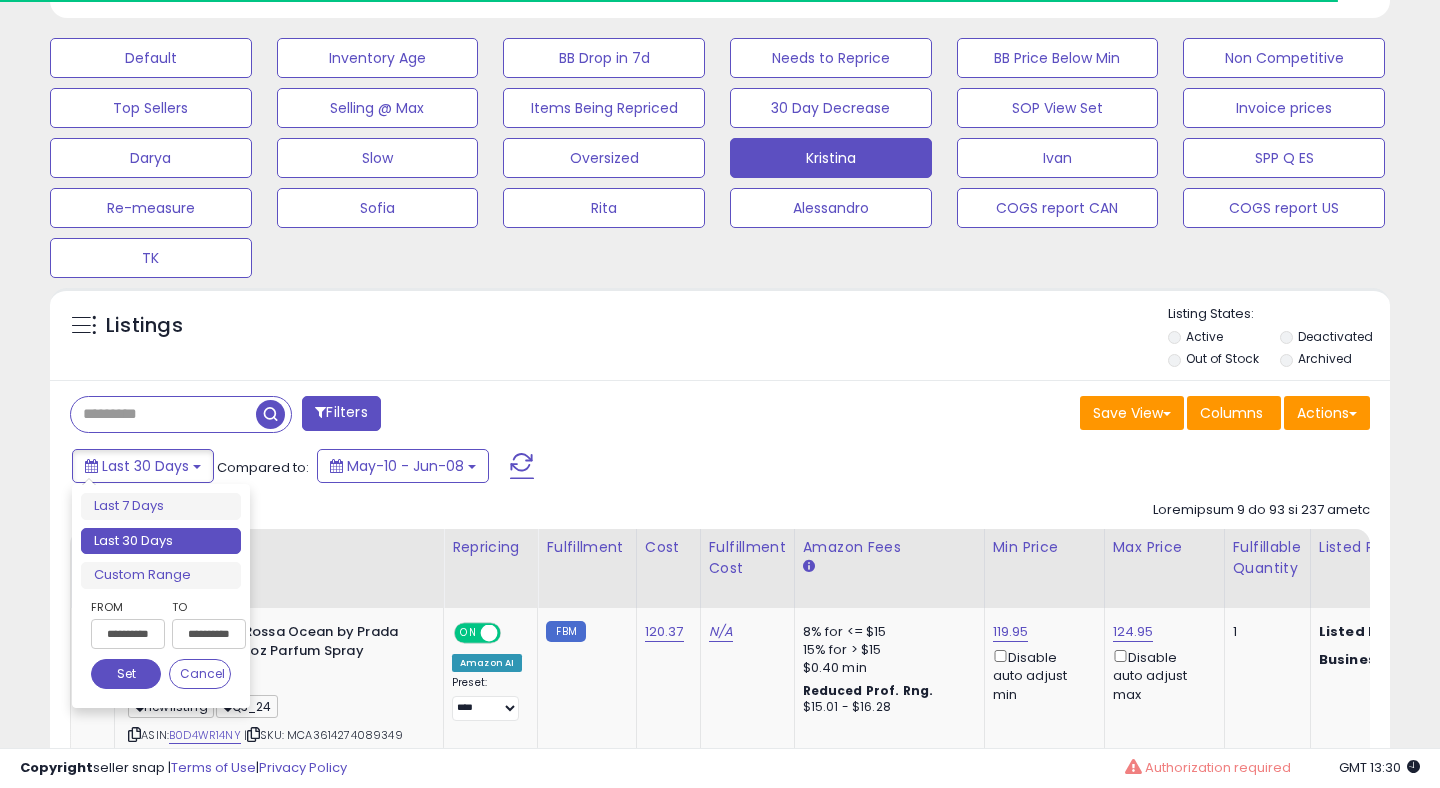 click on "**********" at bounding box center [128, 634] 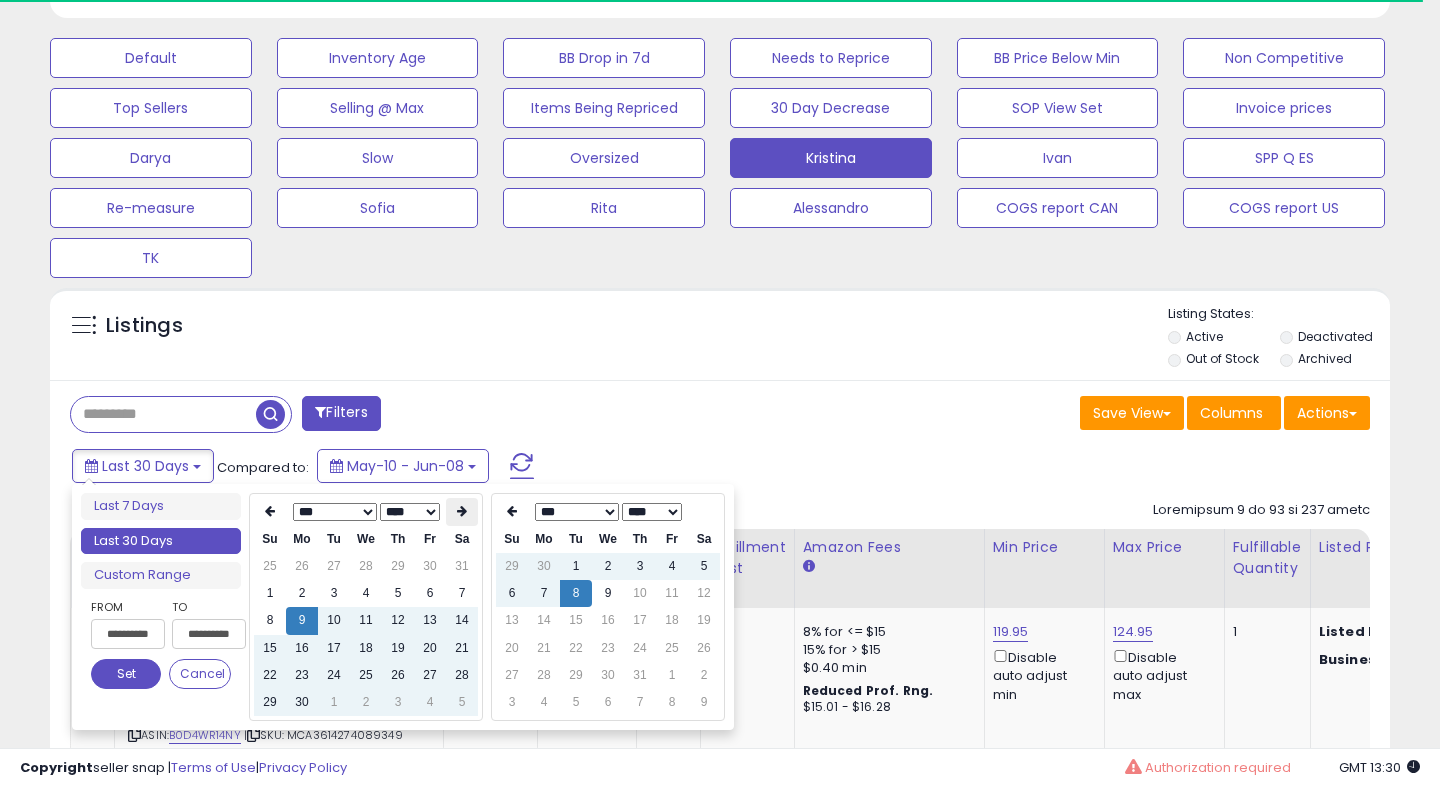 click at bounding box center (462, 511) 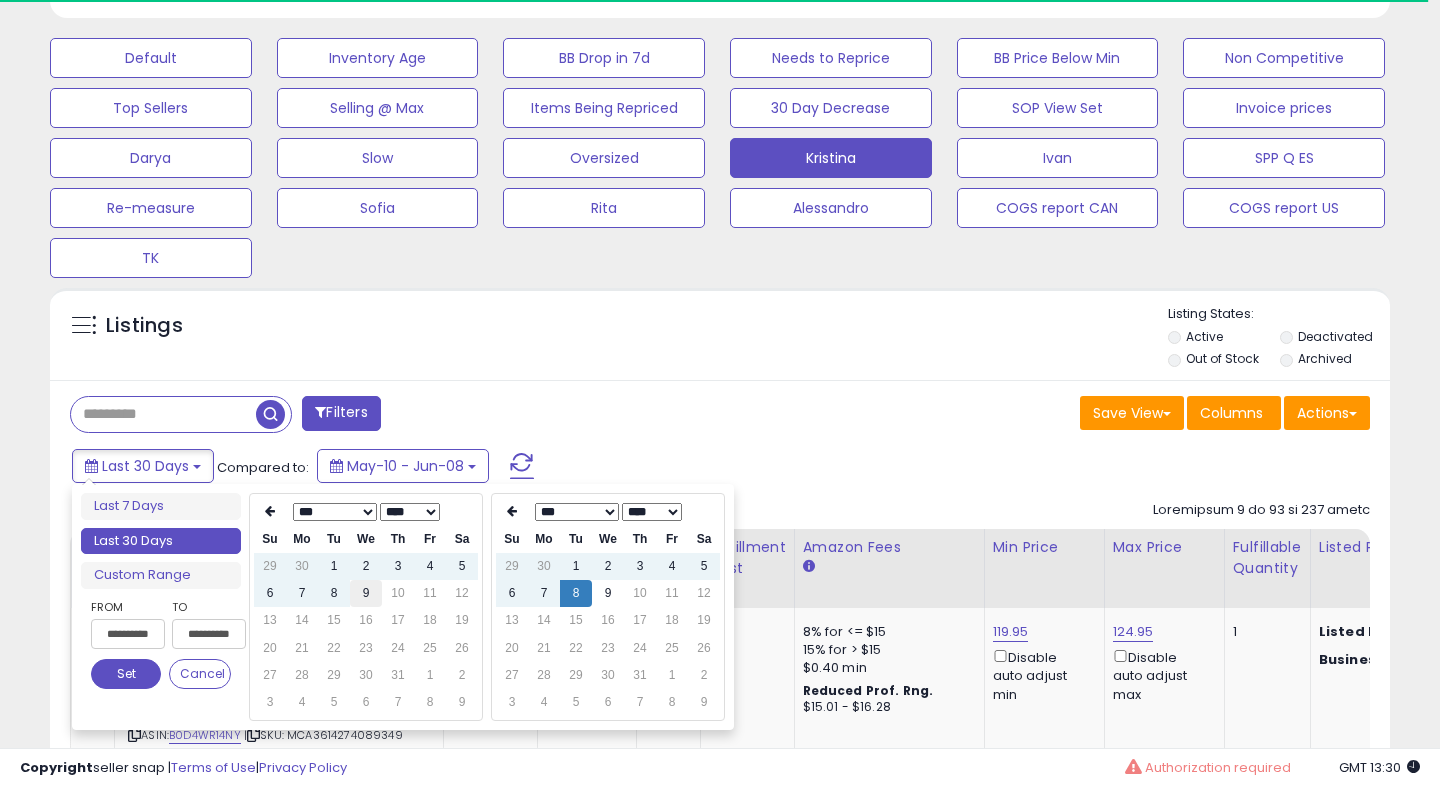 click on "9" at bounding box center [366, 566] 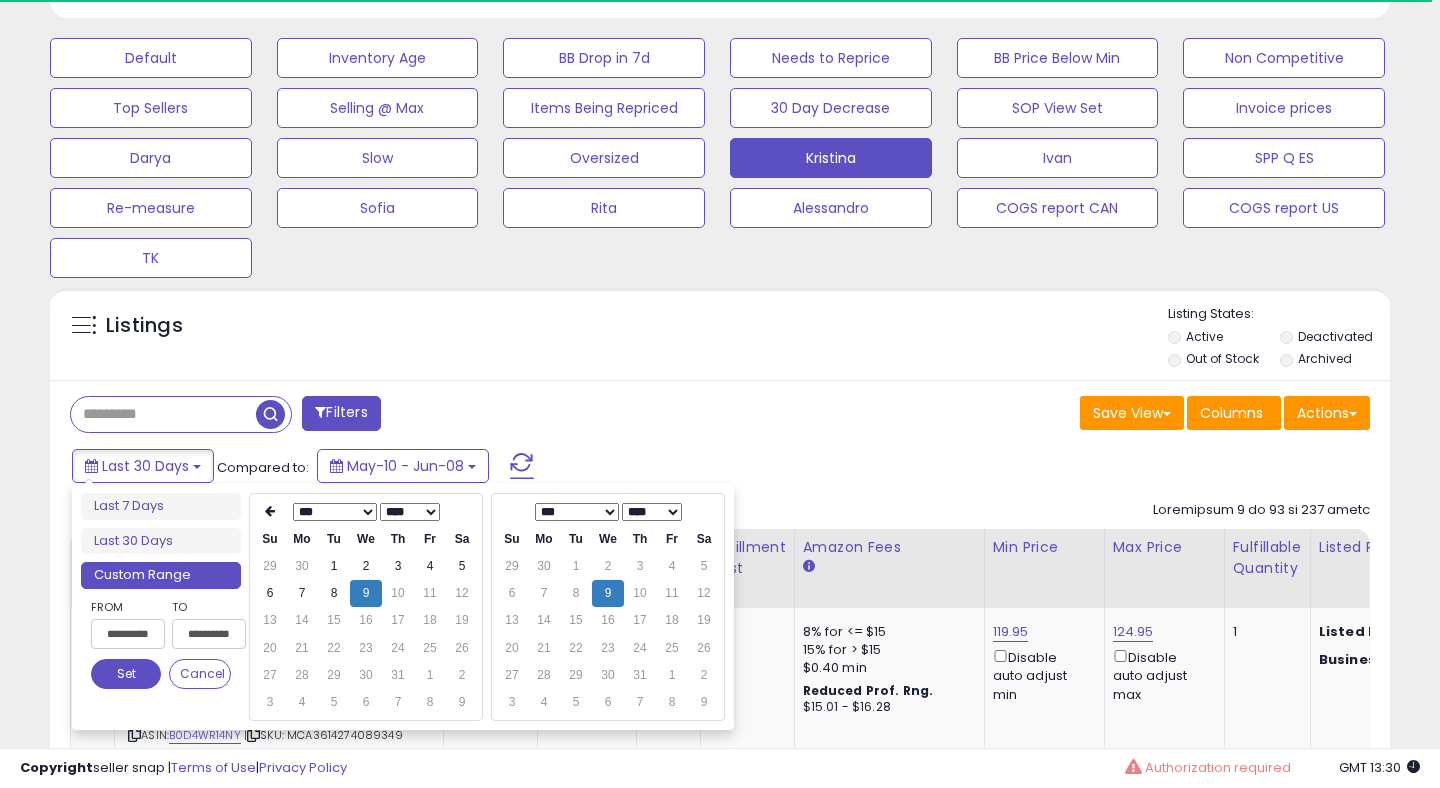 click on "Set" at bounding box center (126, 674) 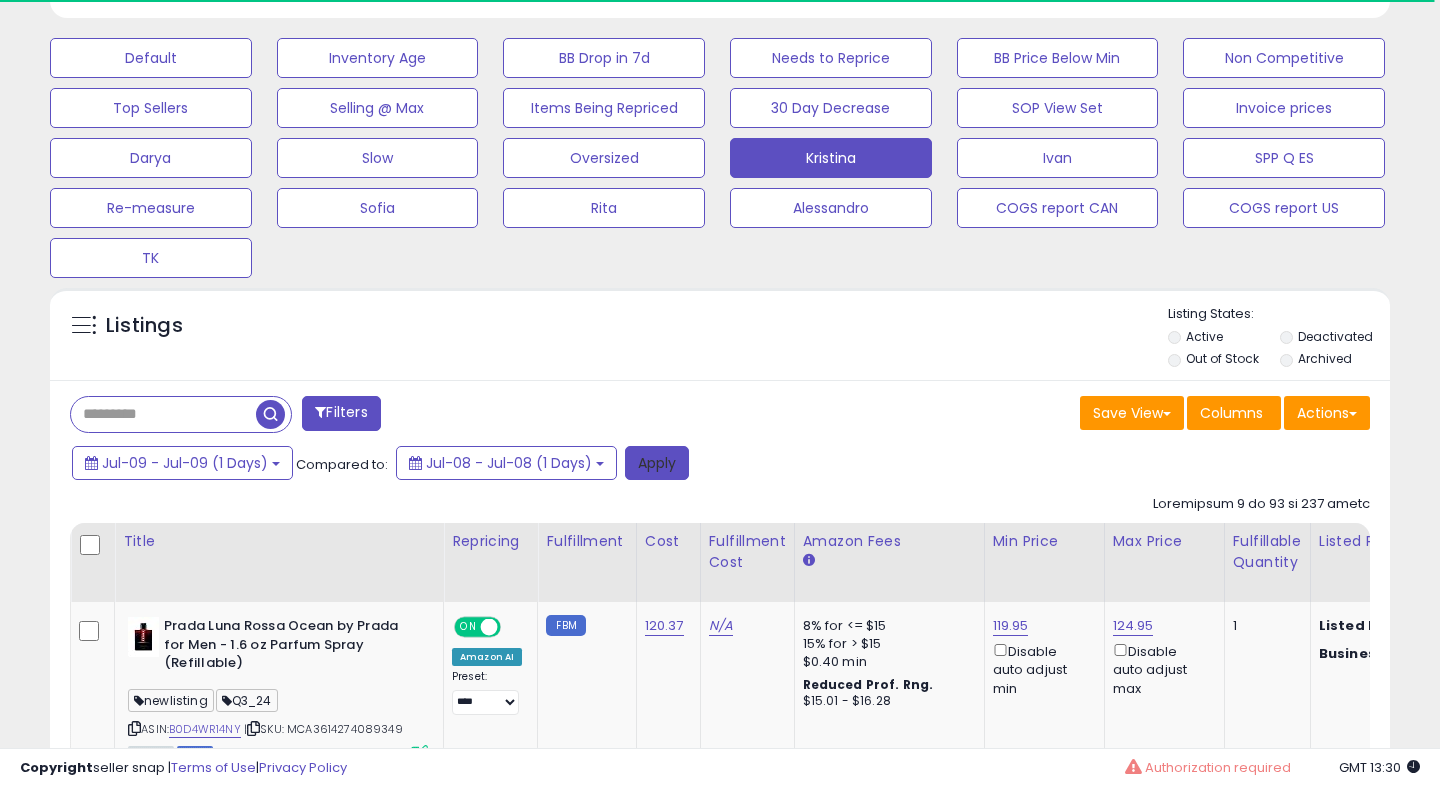 click on "Apply" at bounding box center (657, 463) 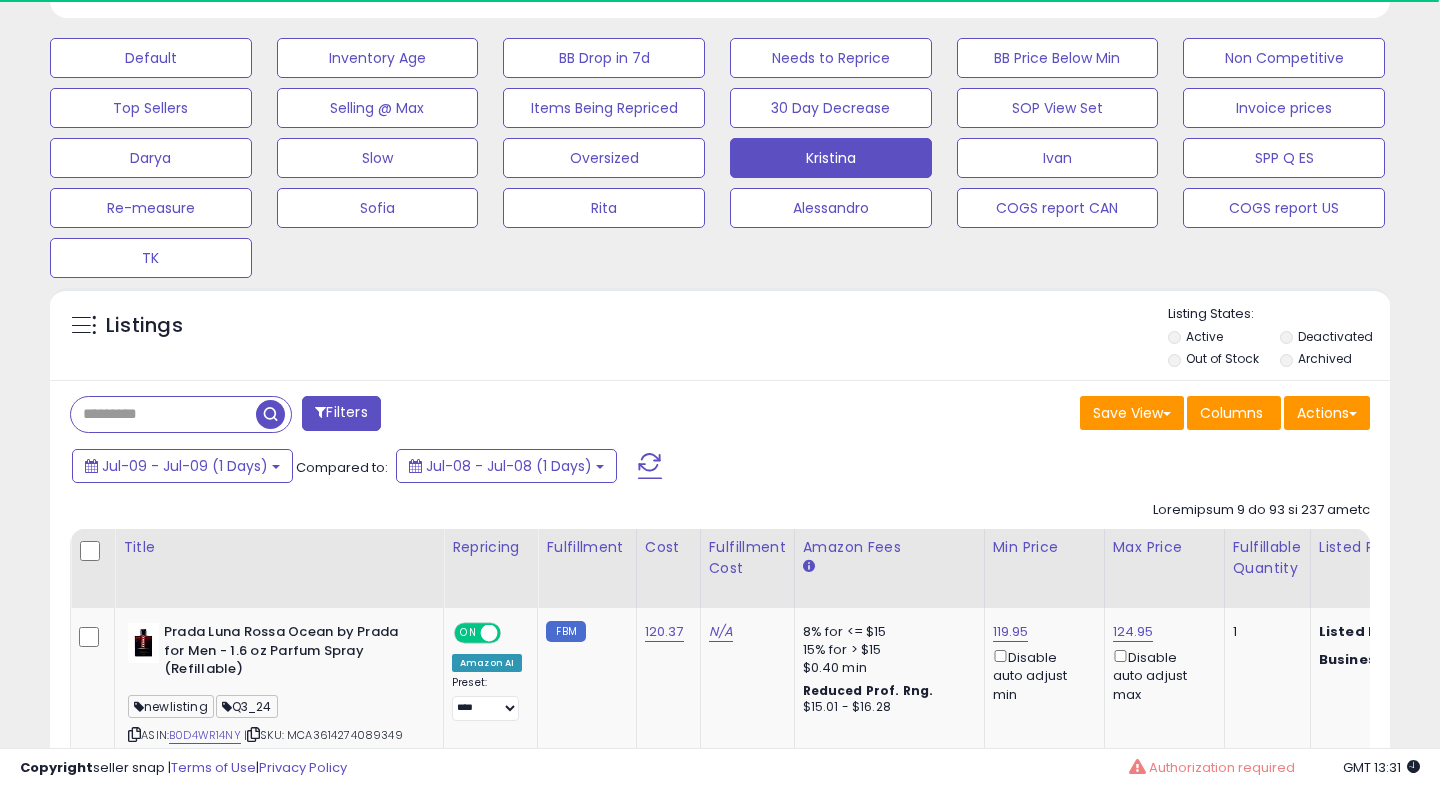 scroll, scrollTop: 0, scrollLeft: 0, axis: both 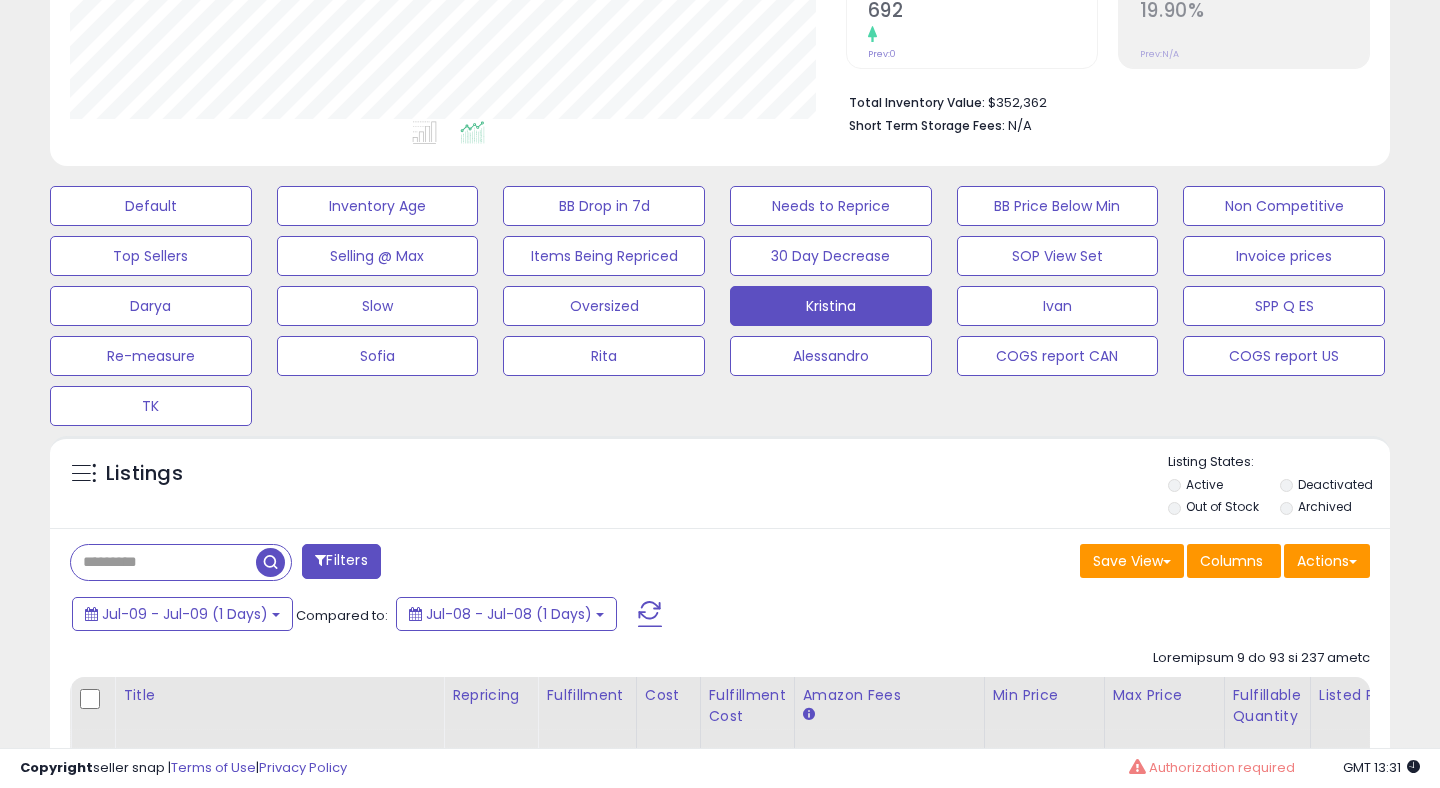 click at bounding box center (650, 614) 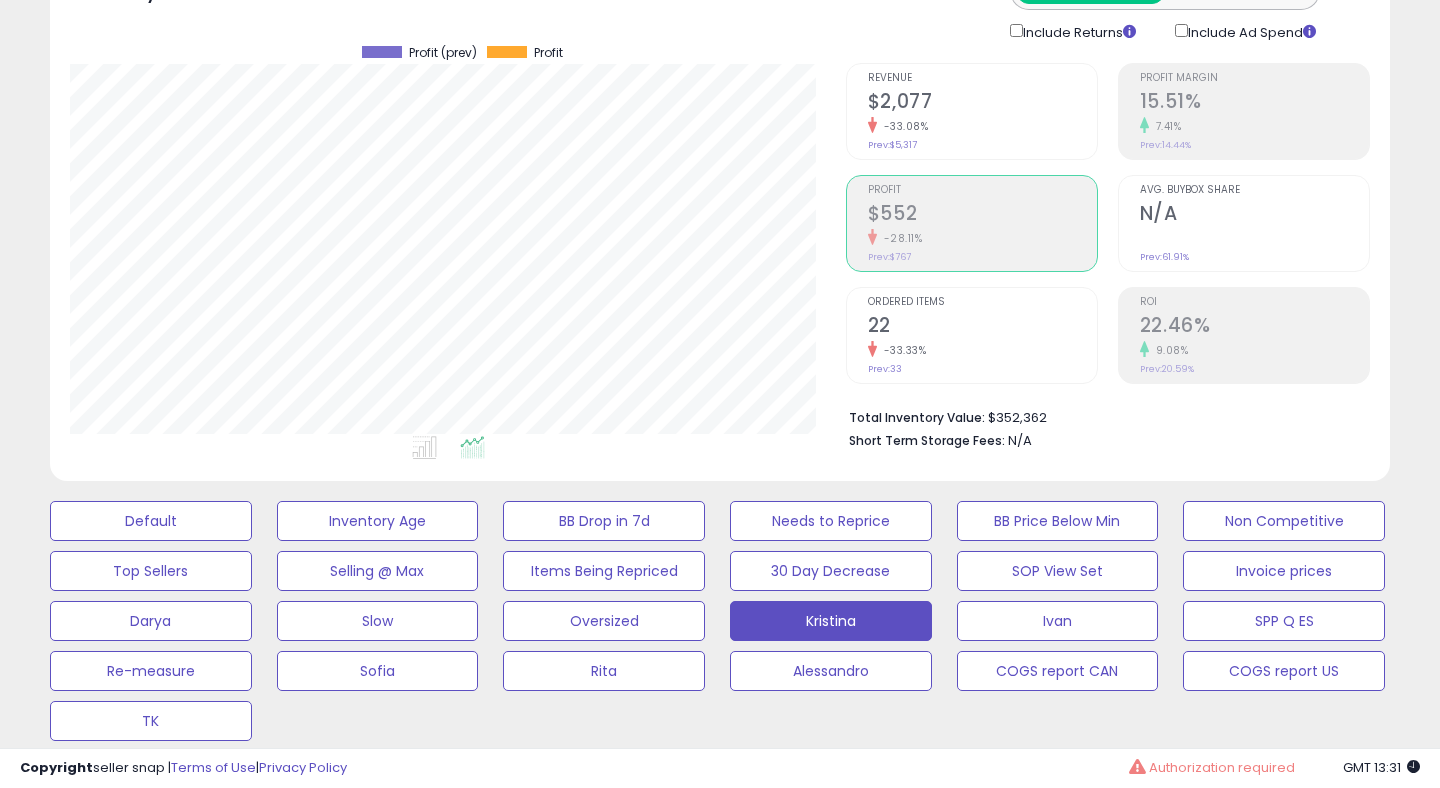 scroll, scrollTop: 128, scrollLeft: 0, axis: vertical 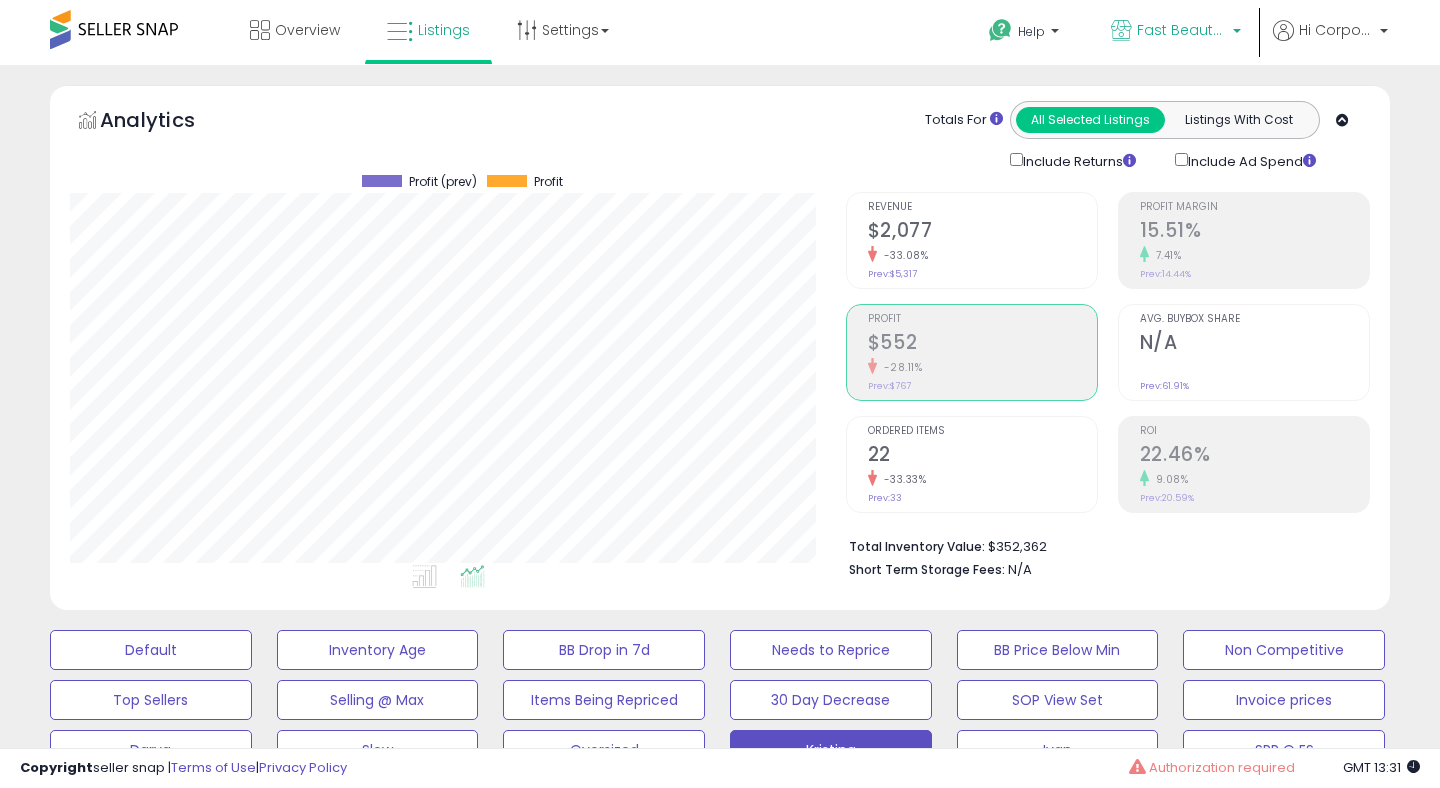 click on "Fast Beauty (Canada)" at bounding box center [1182, 30] 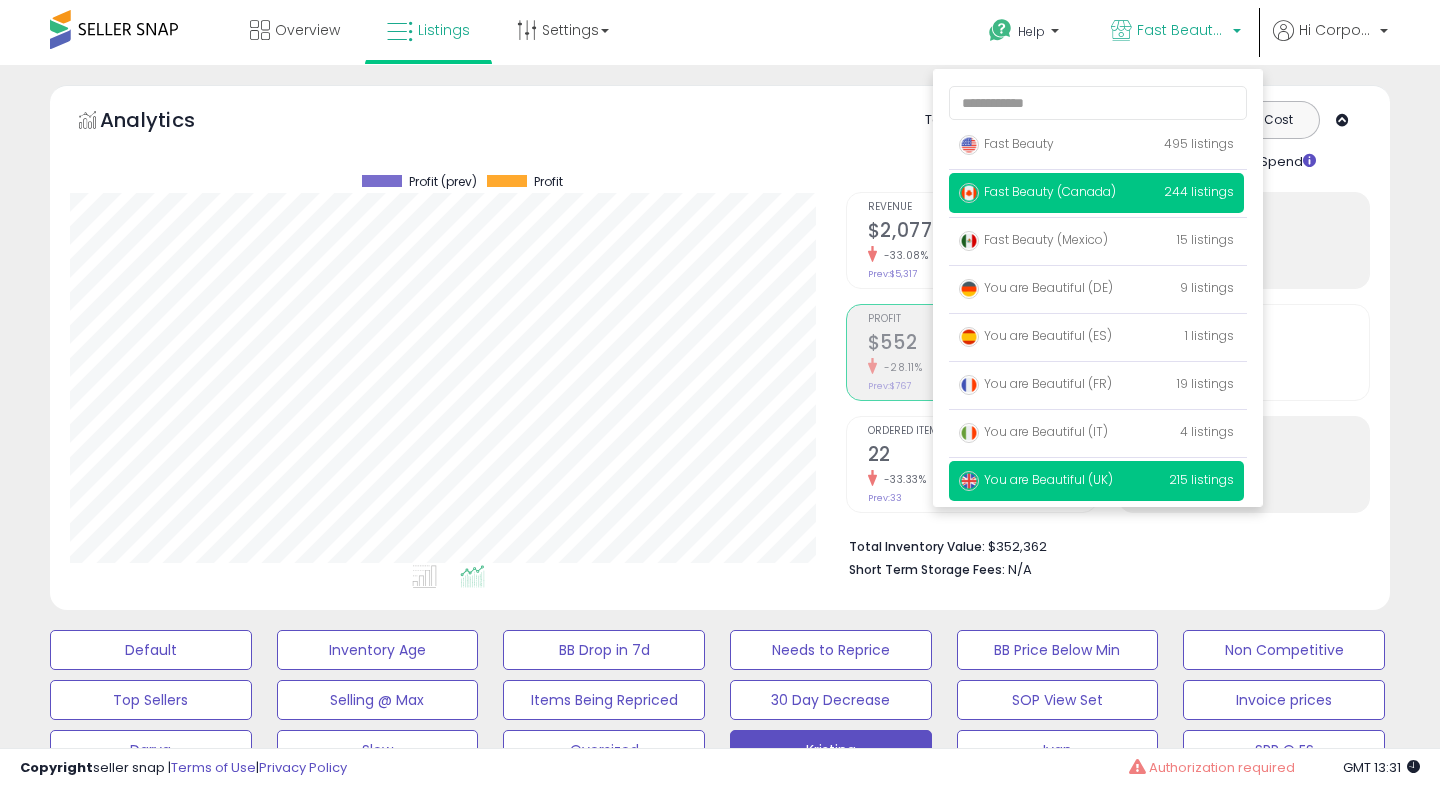 click at bounding box center (969, 145) 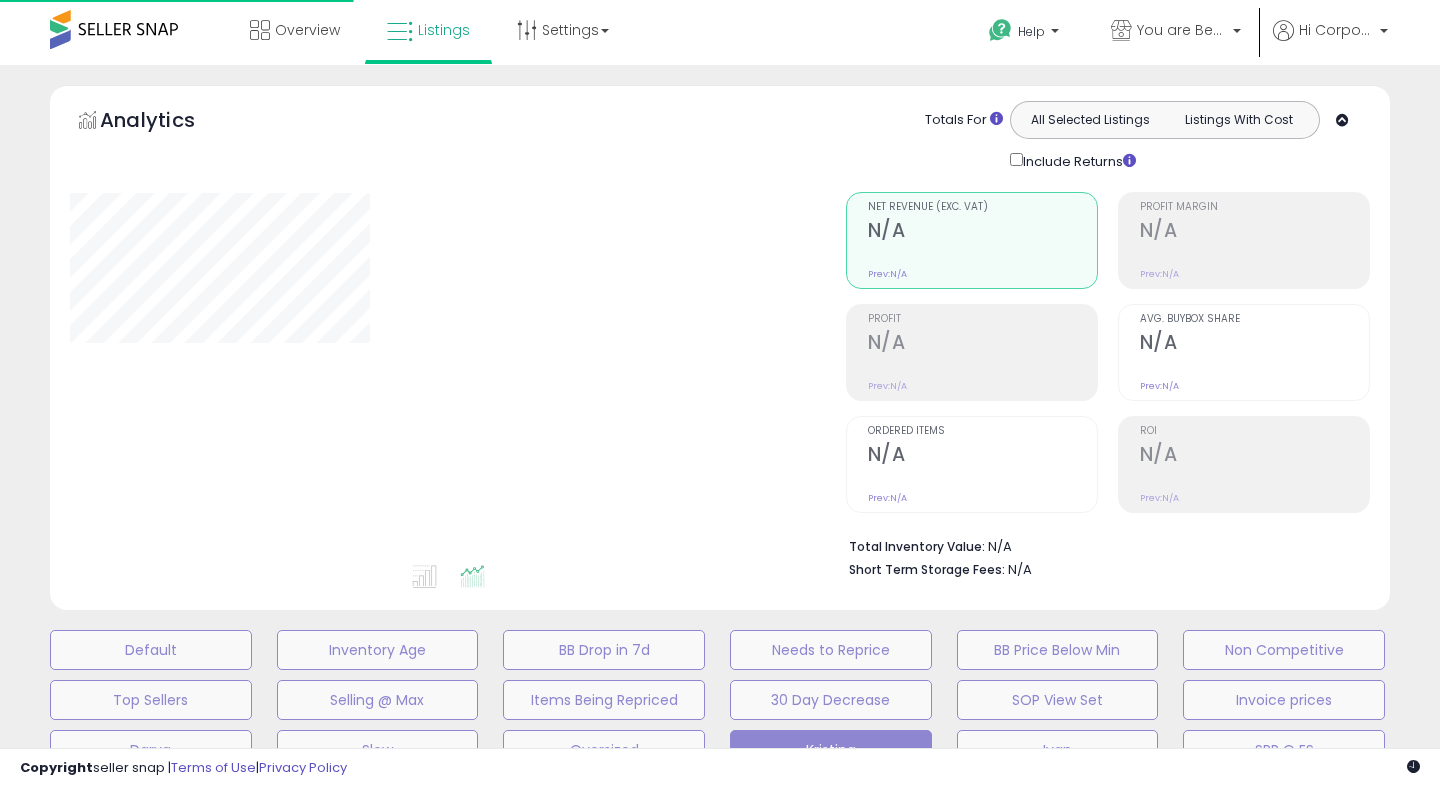 scroll, scrollTop: 0, scrollLeft: 0, axis: both 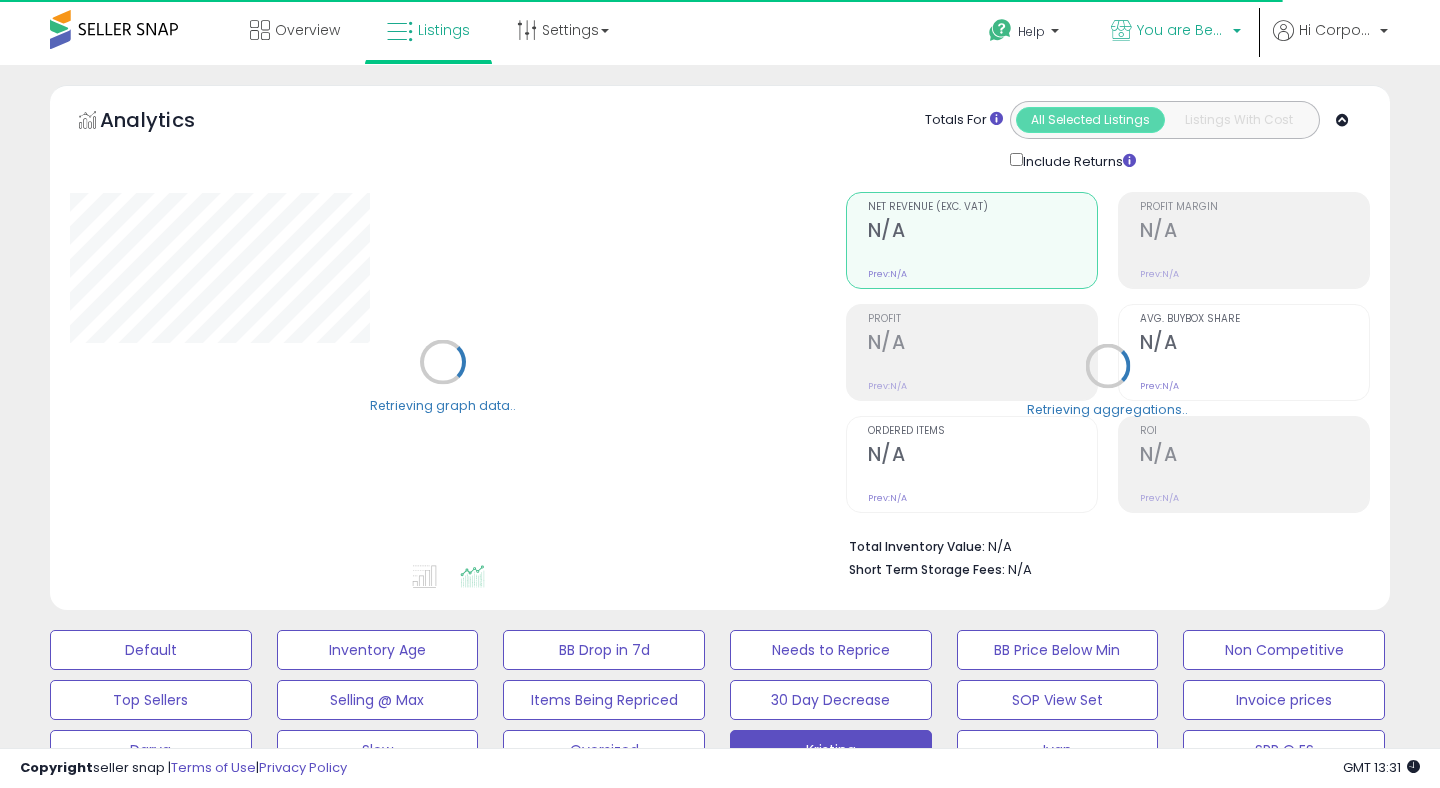 click on "You are Beautiful (UK)" at bounding box center (1182, 30) 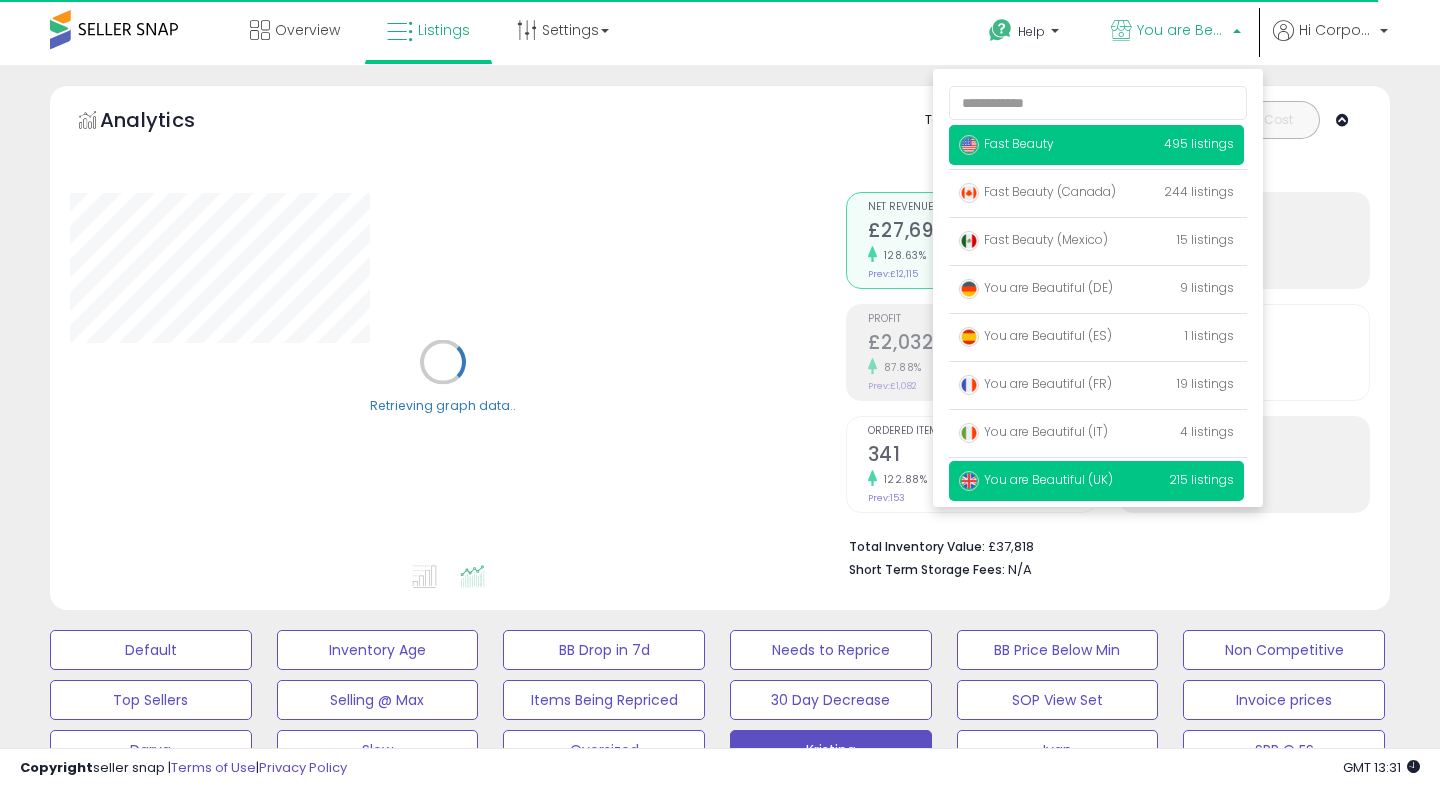 click on "Fast Beauty
495
listings" at bounding box center (1096, 145) 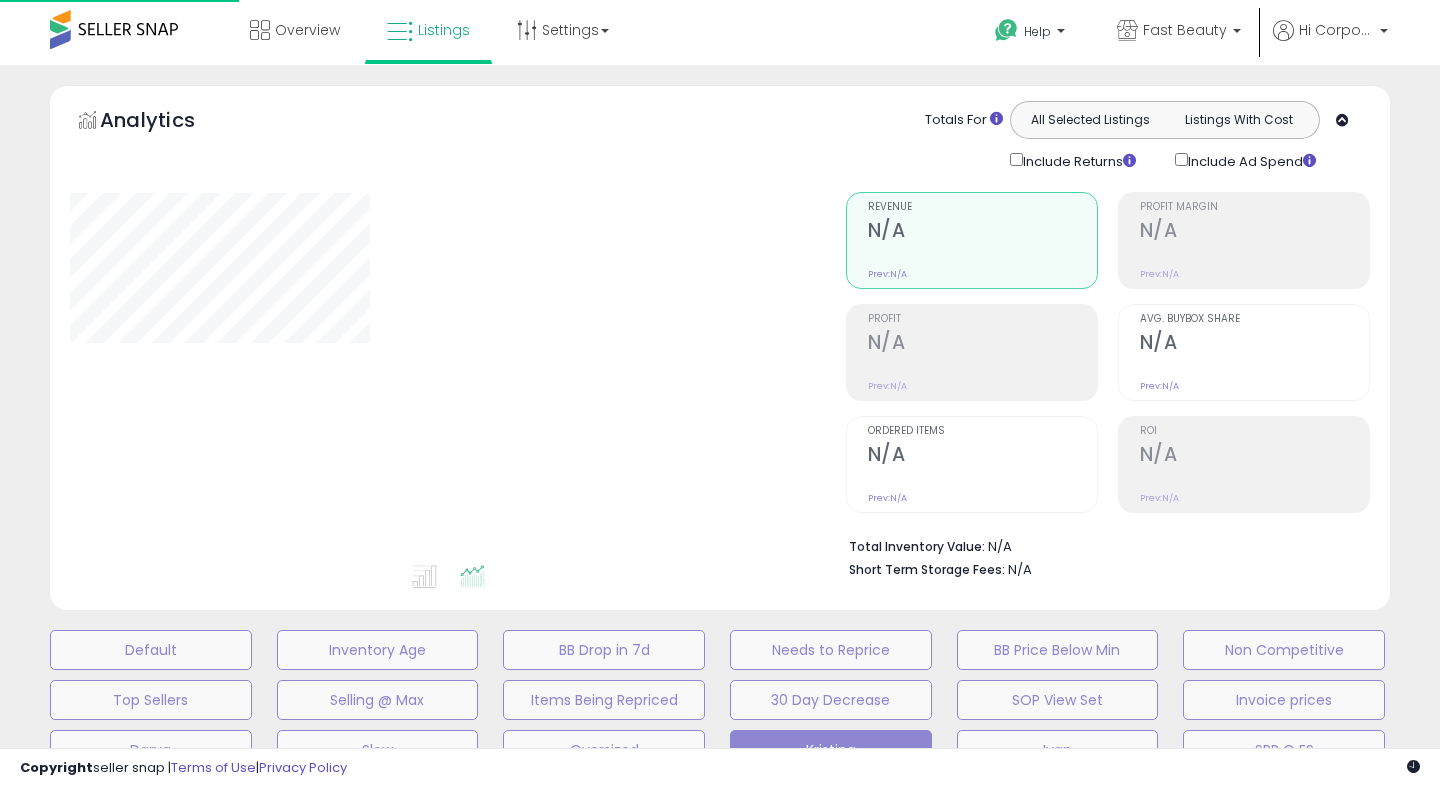 scroll, scrollTop: 0, scrollLeft: 0, axis: both 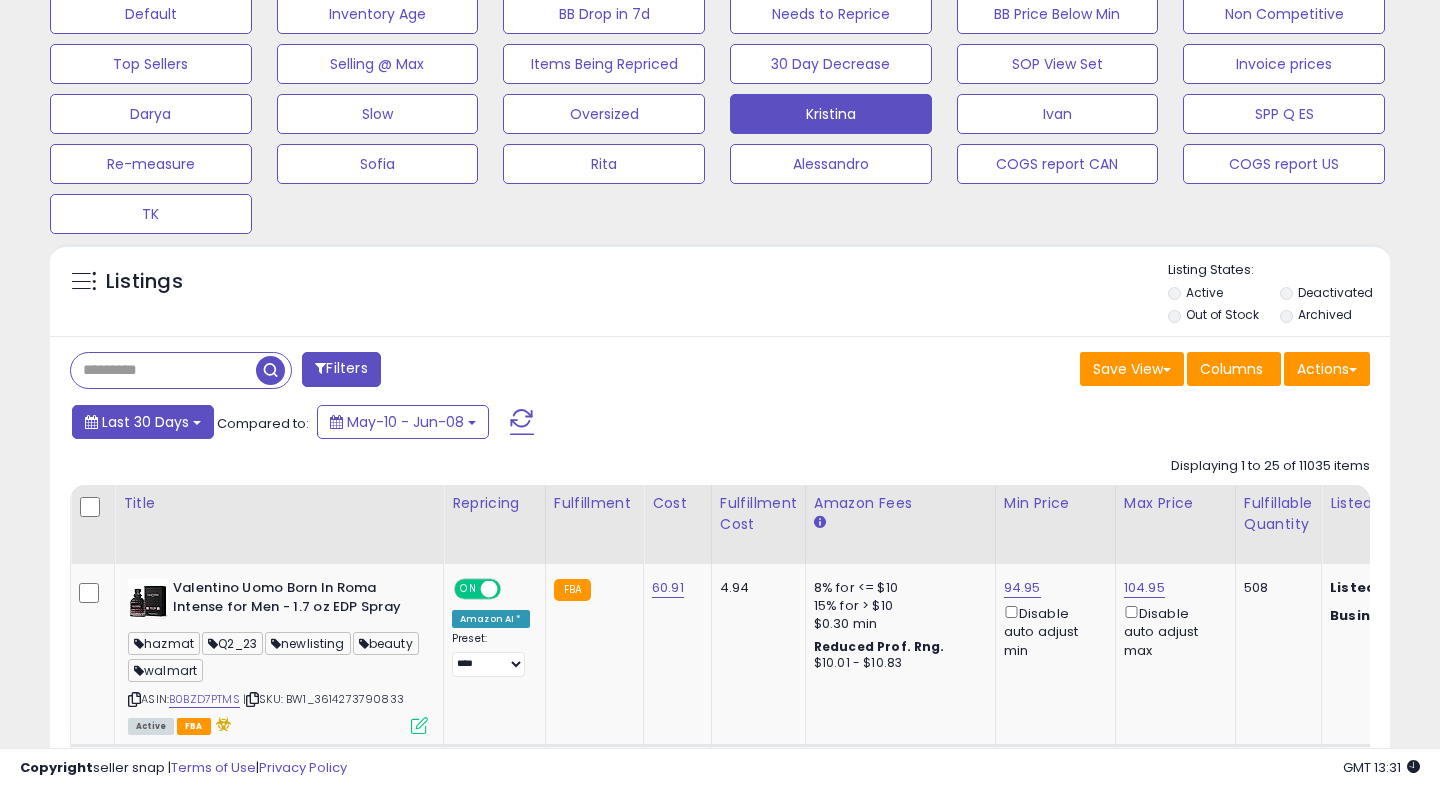 click on "Last 30 Days" at bounding box center [143, 422] 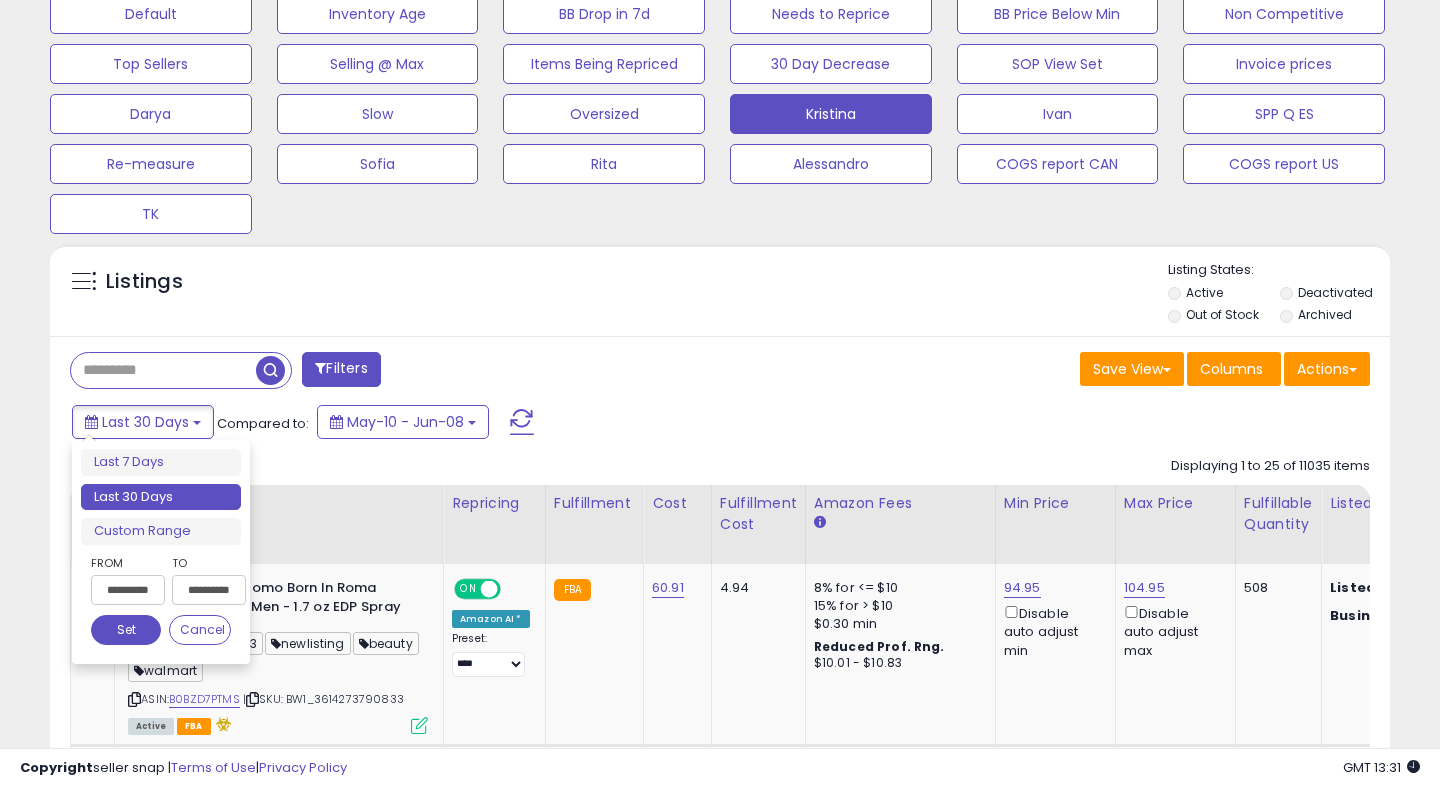 click on "**********" at bounding box center (128, 590) 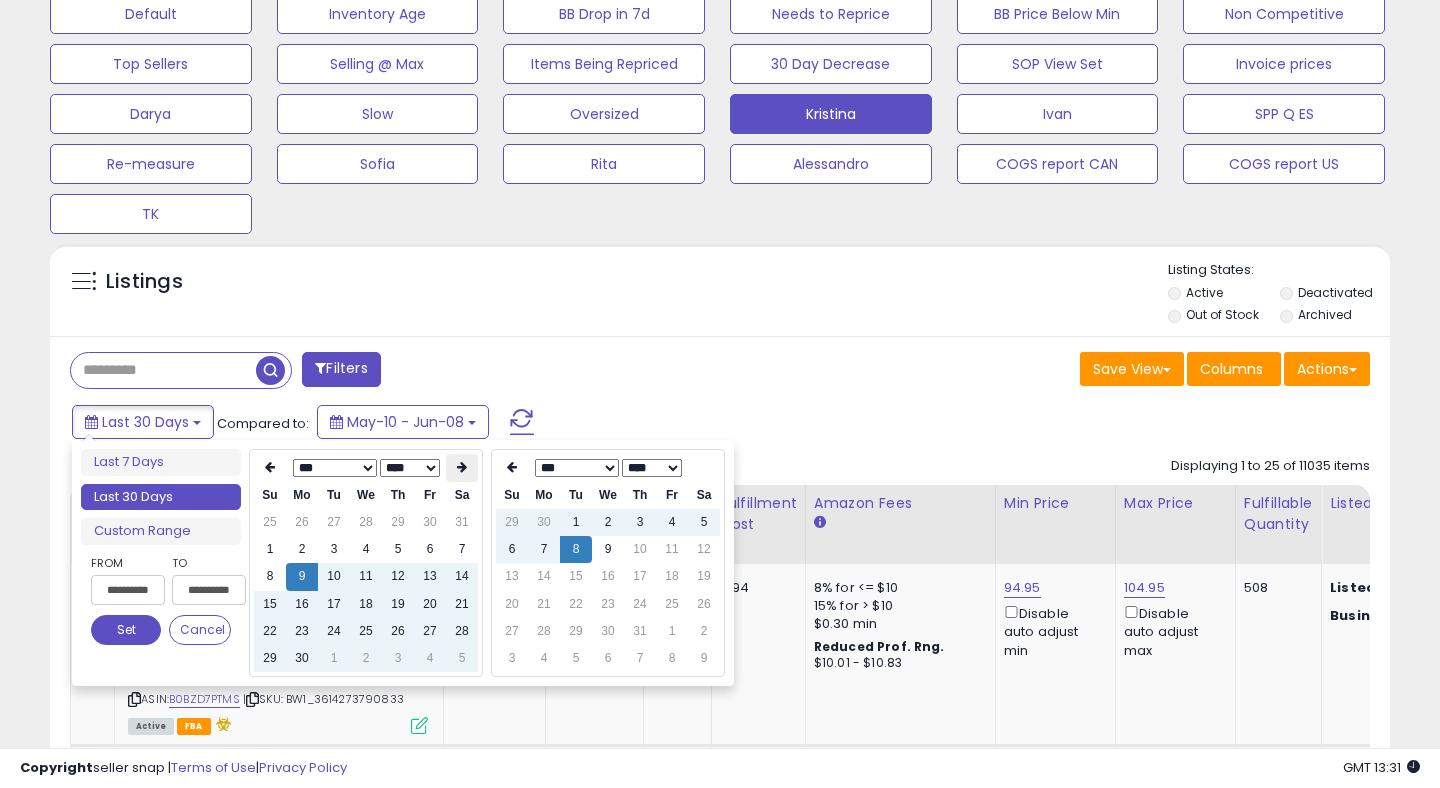 click at bounding box center [462, 467] 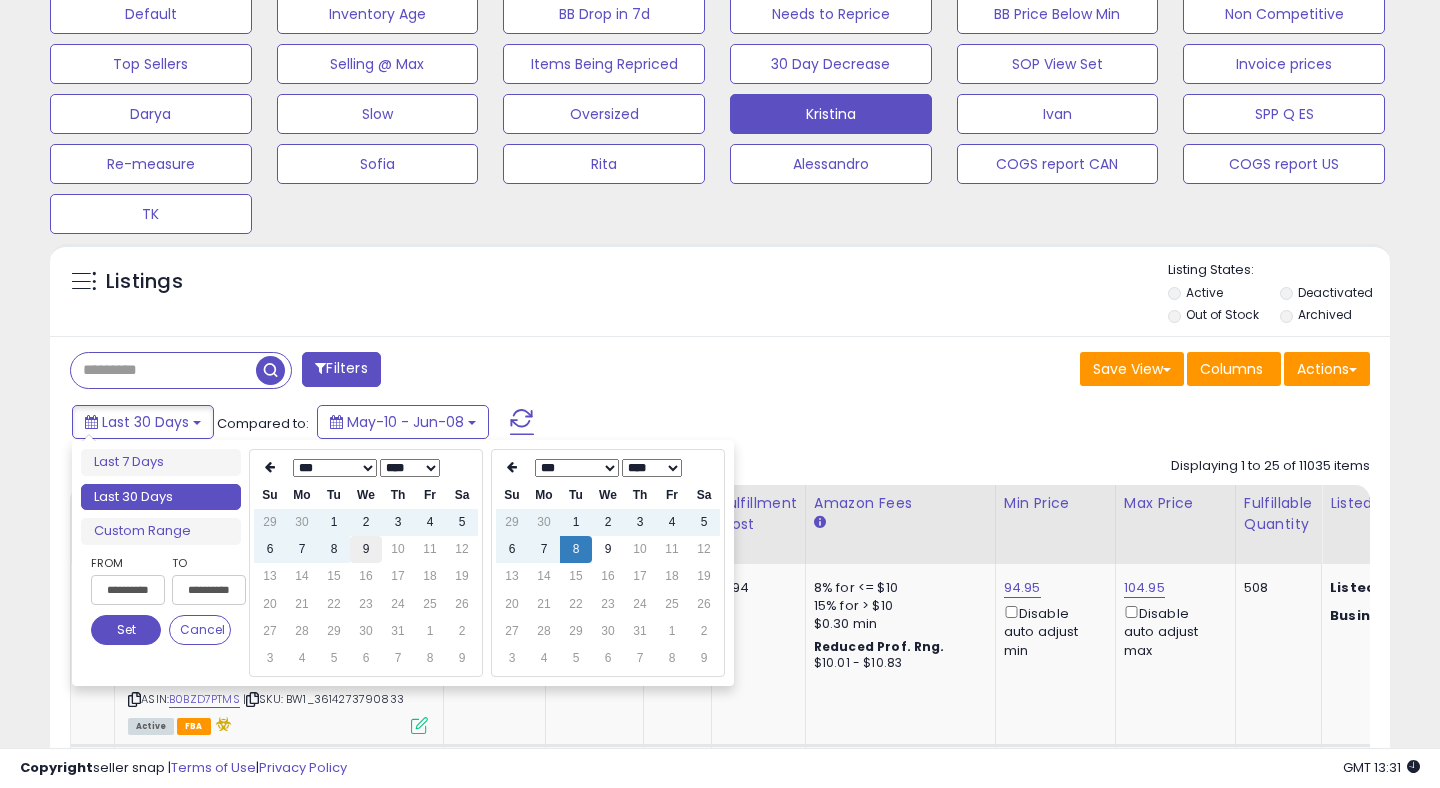 click on "9" at bounding box center (366, 522) 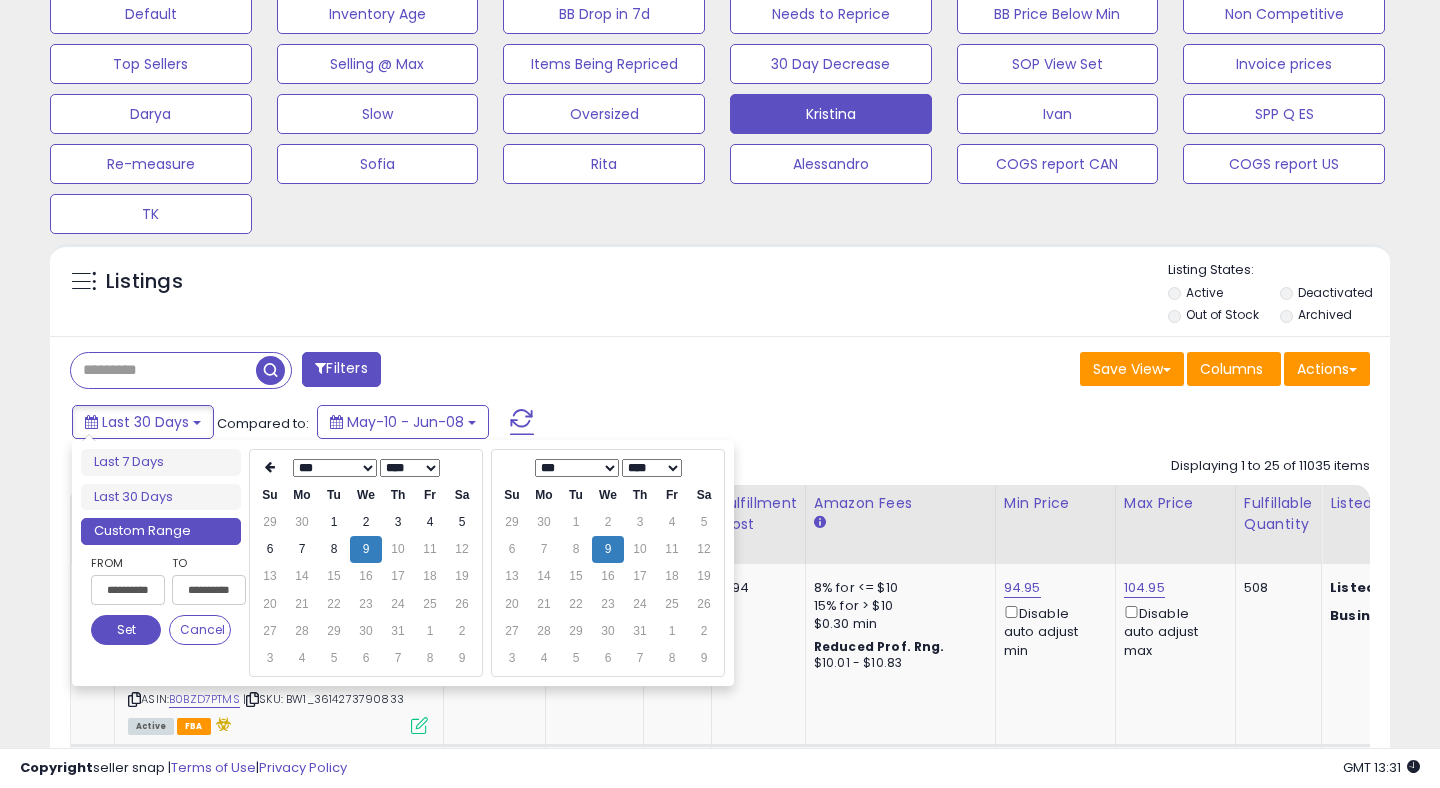 click on "Set" at bounding box center (126, 630) 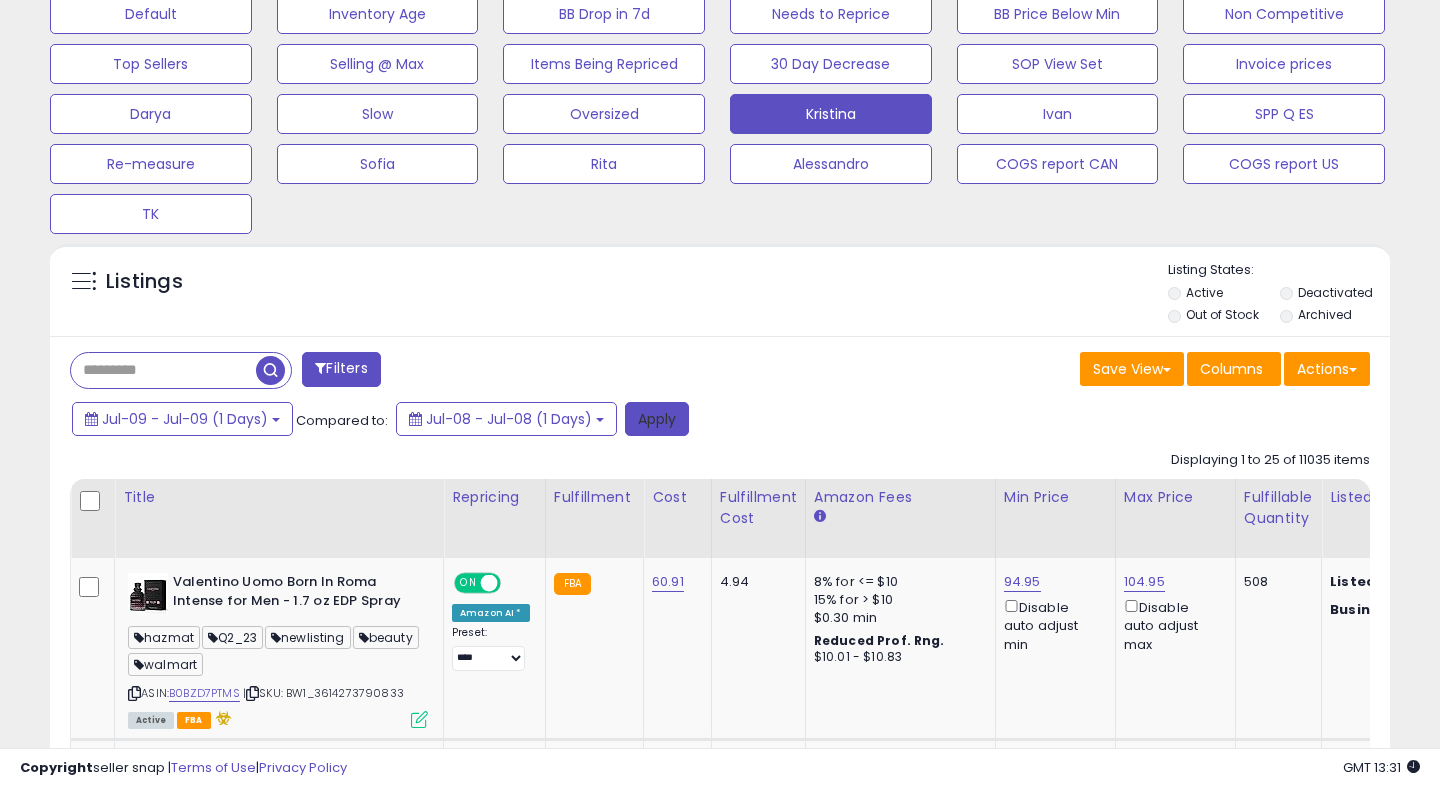 click on "Apply" at bounding box center (657, 419) 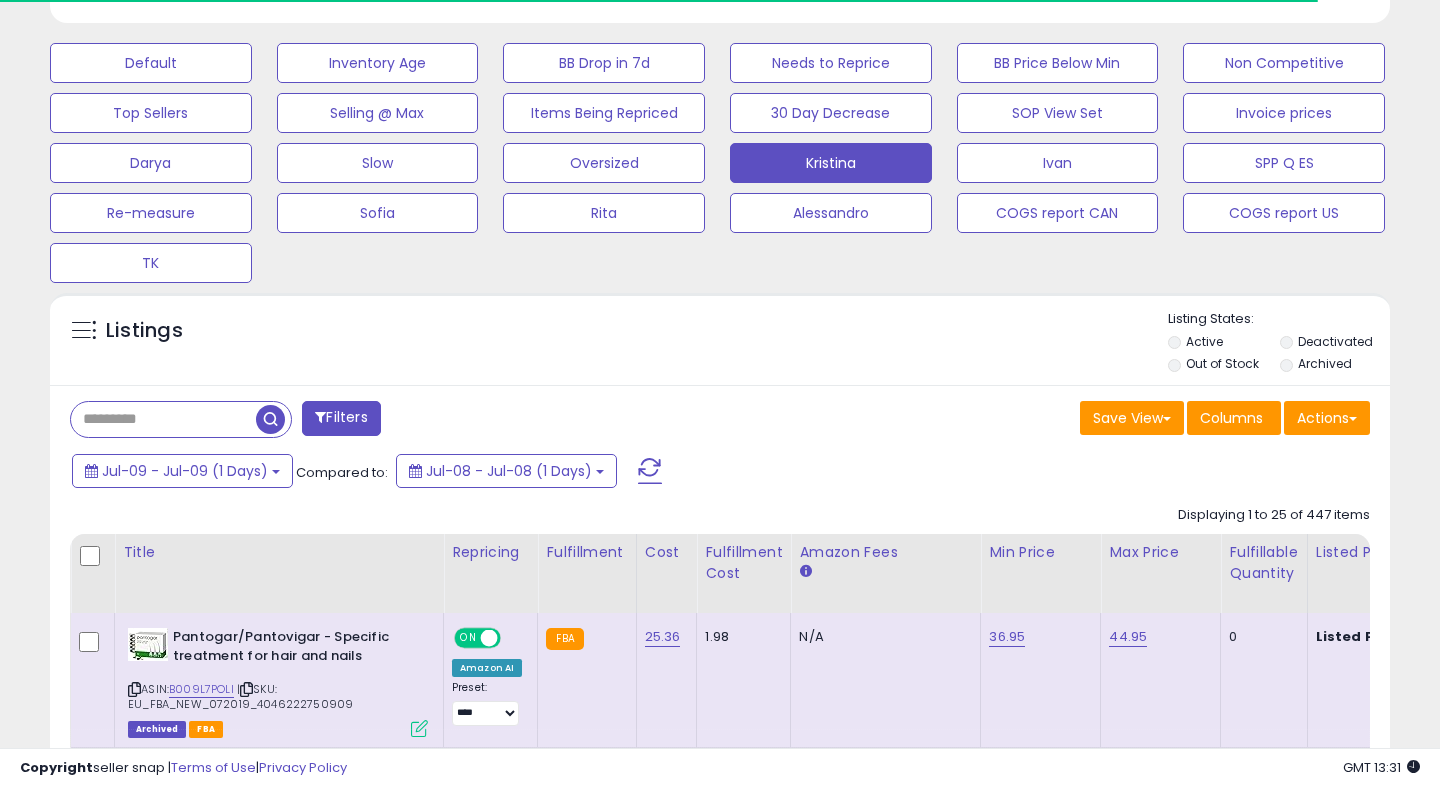 scroll, scrollTop: 636, scrollLeft: 0, axis: vertical 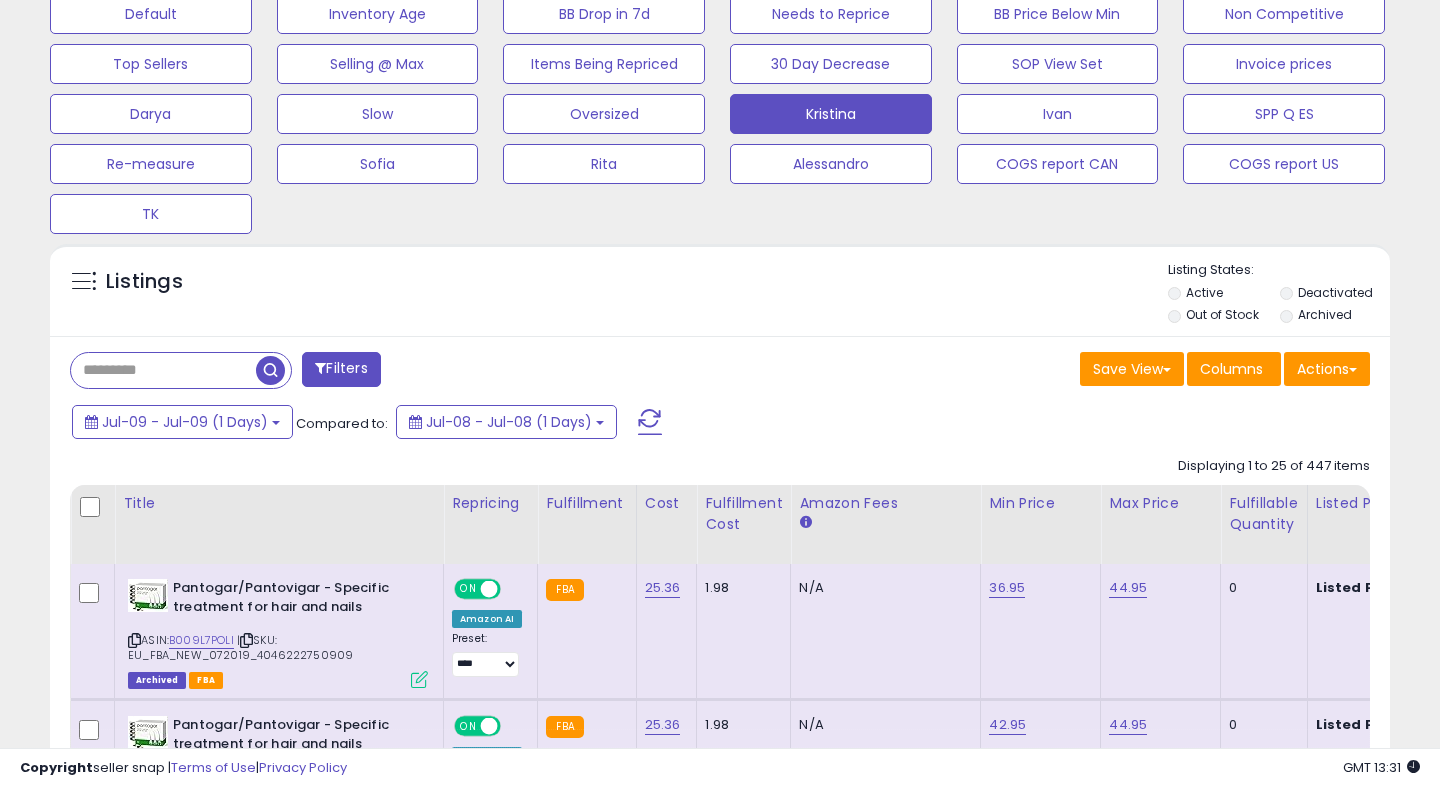 click at bounding box center [650, 422] 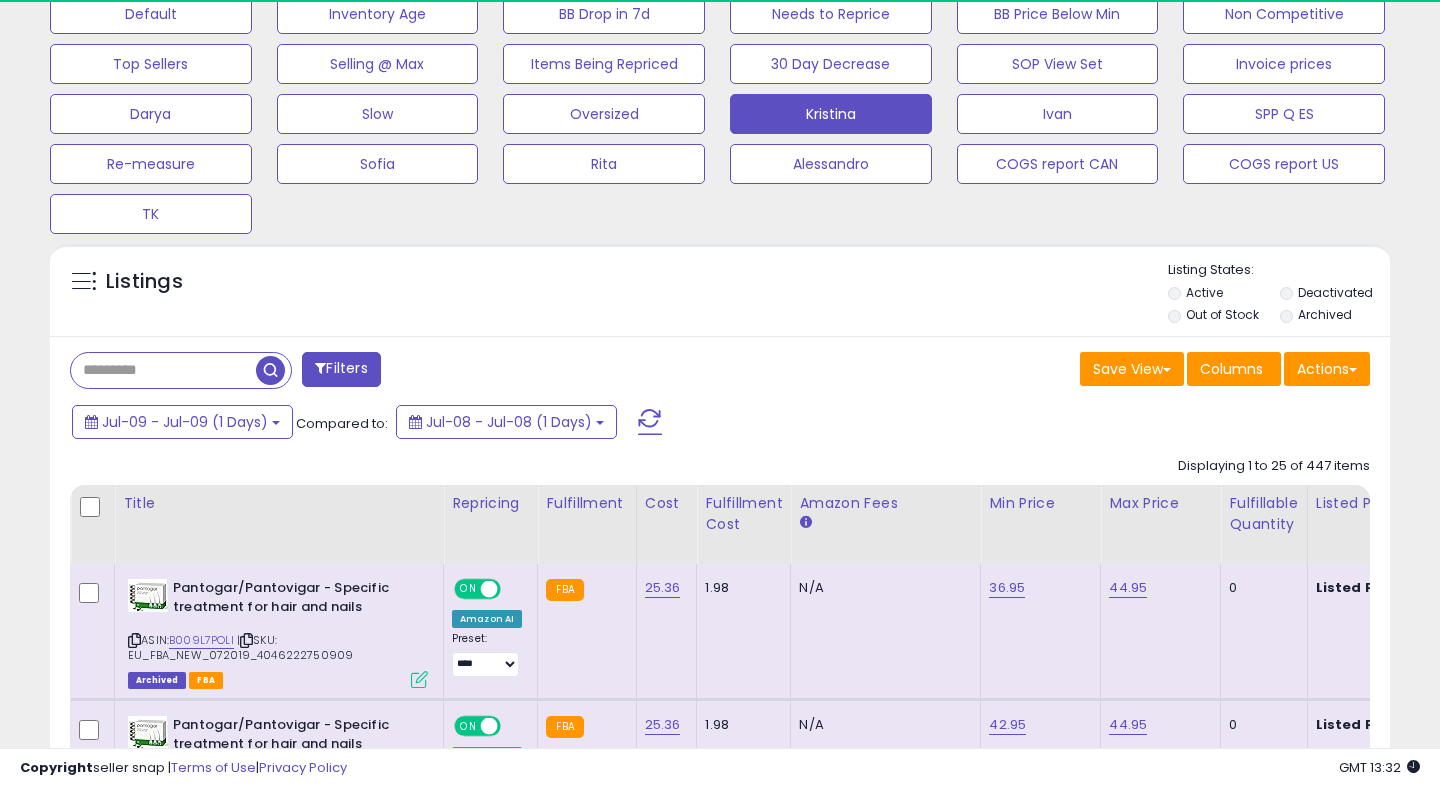 scroll, scrollTop: 267, scrollLeft: 0, axis: vertical 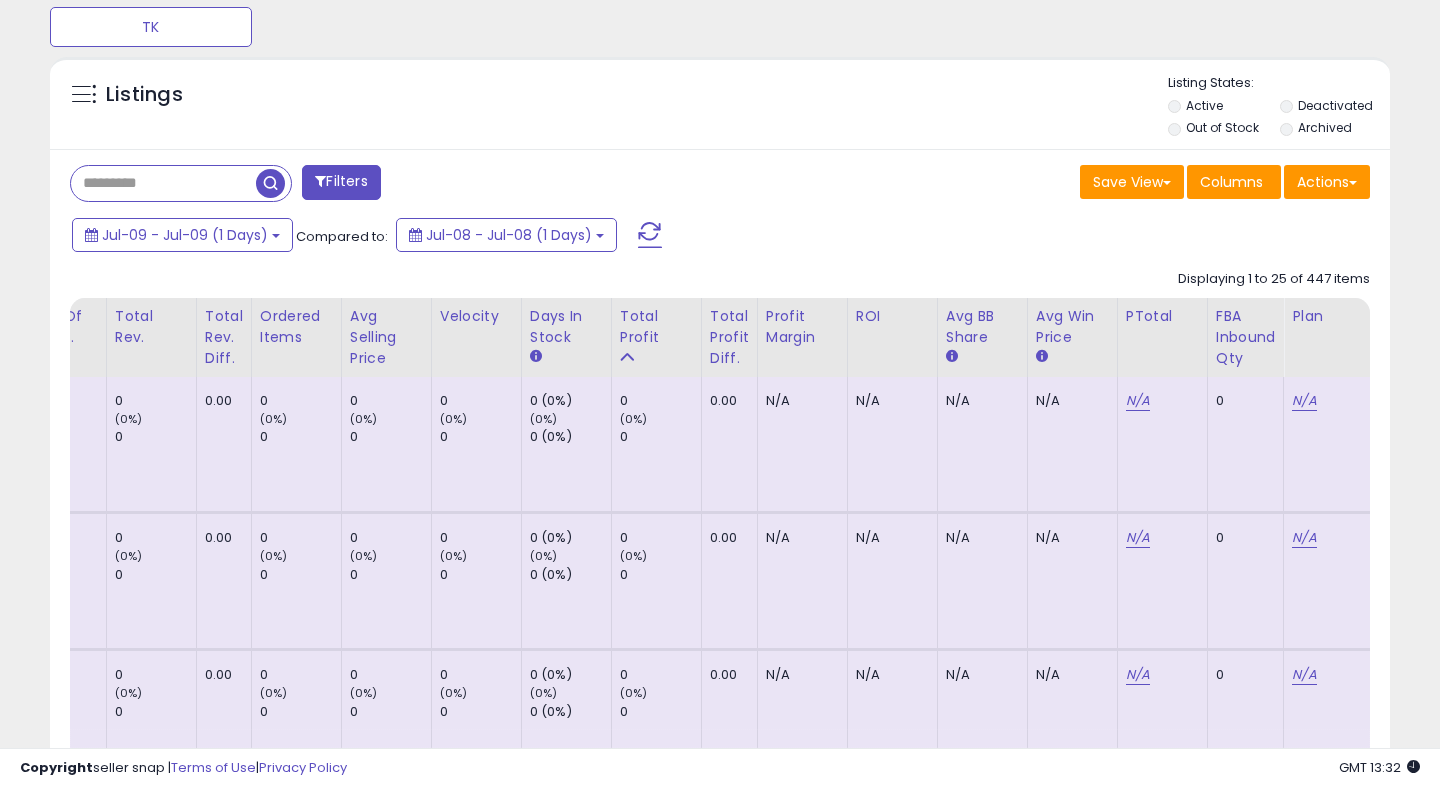click on "Ordered Items" at bounding box center (296, 327) 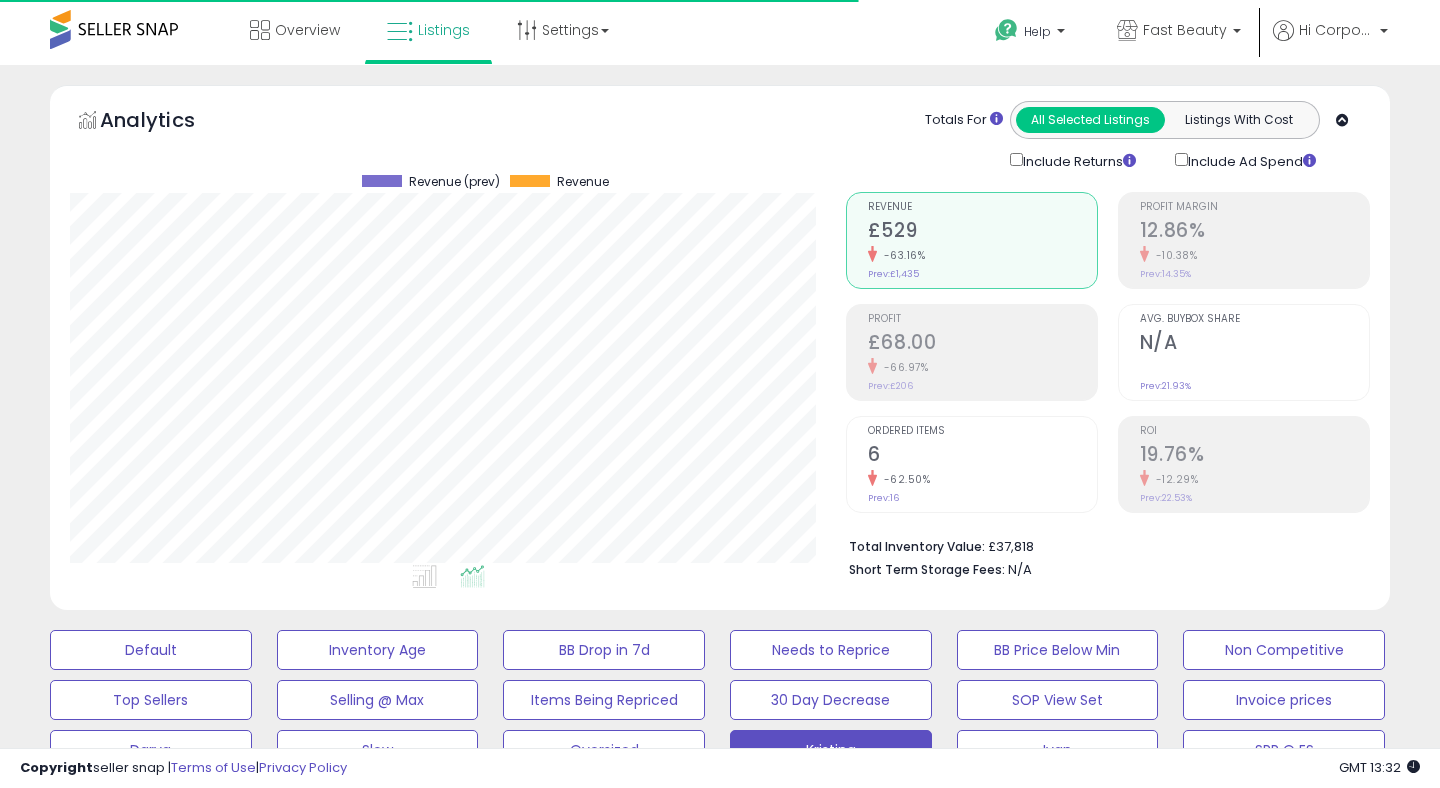 scroll, scrollTop: 587, scrollLeft: 0, axis: vertical 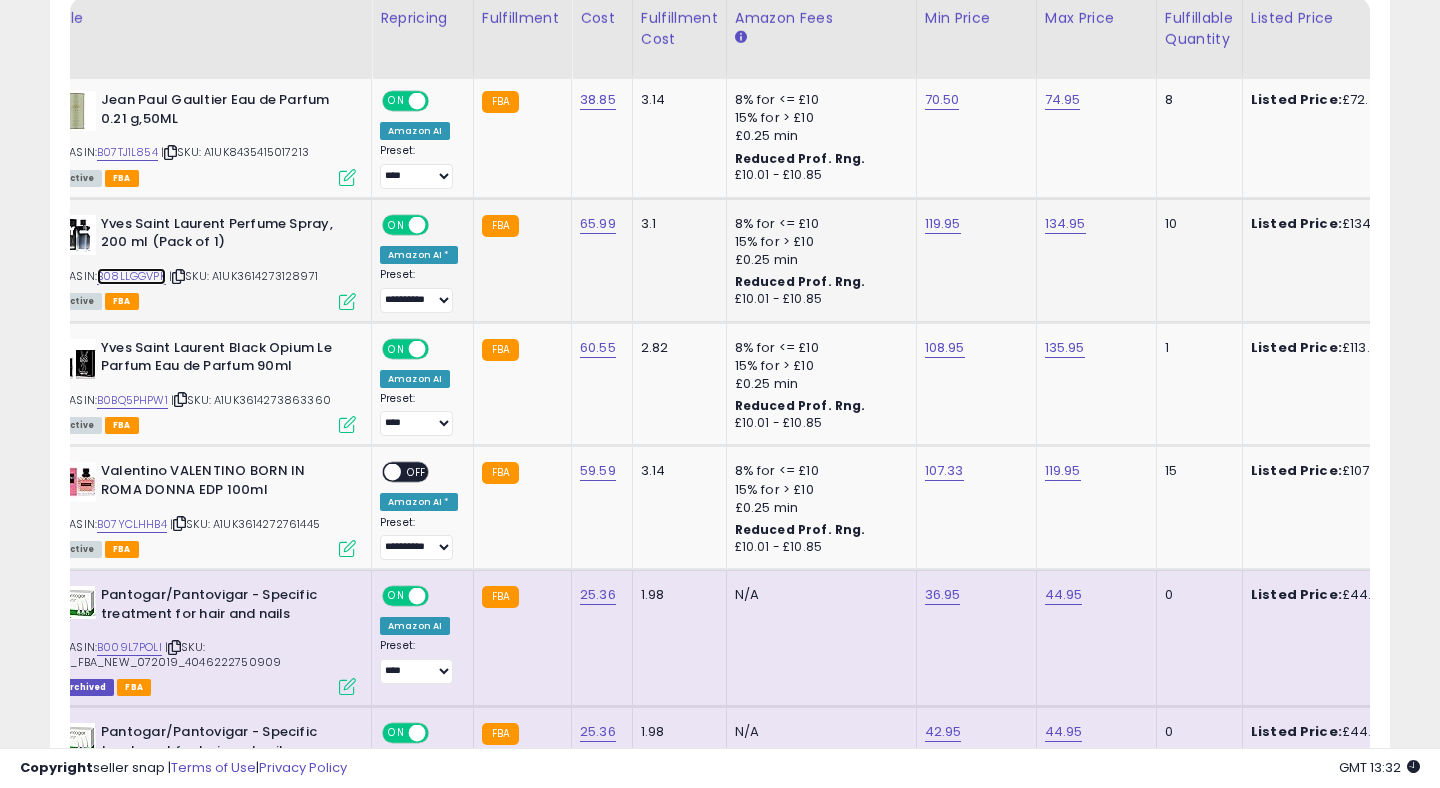 click on "B08LLGGVPK" at bounding box center [131, 276] 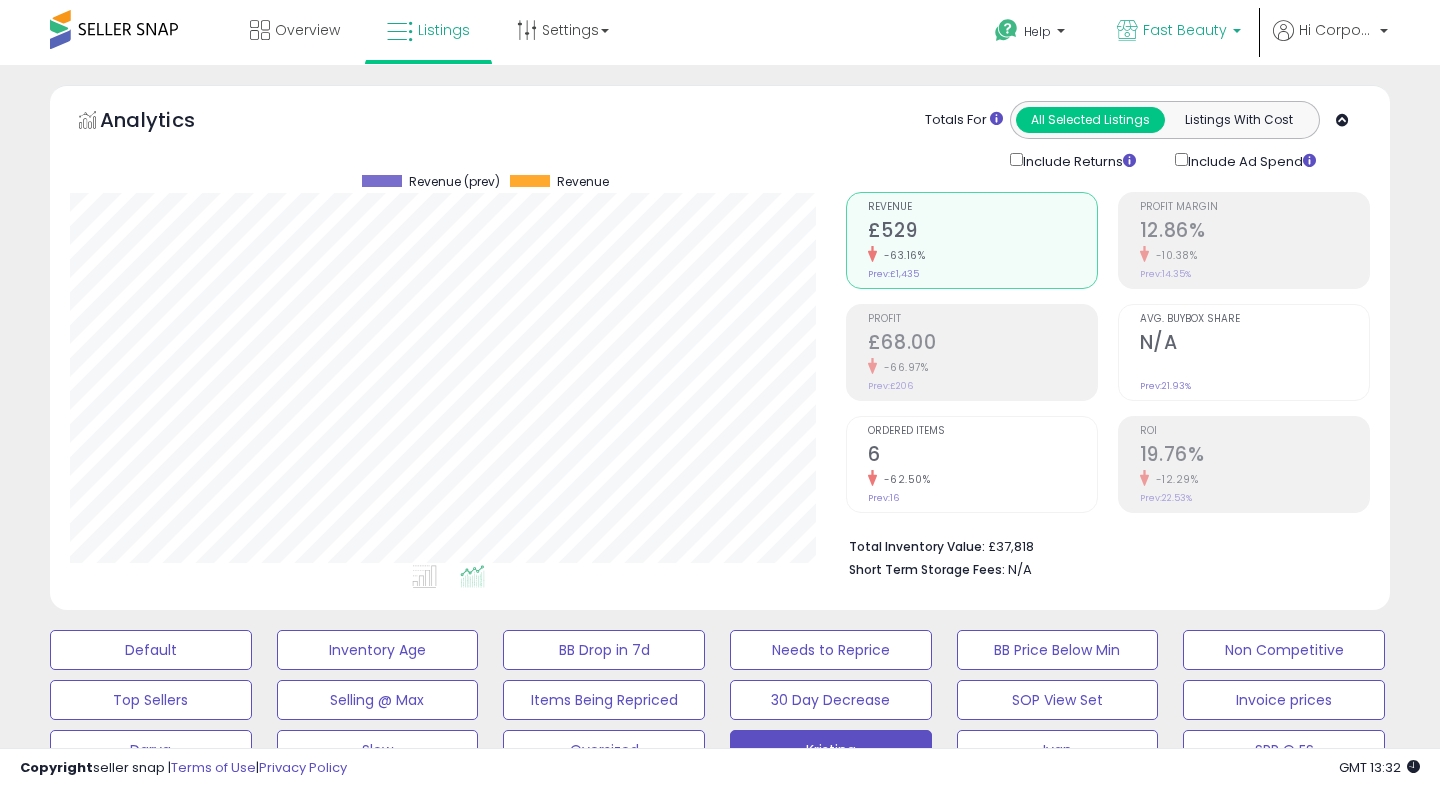 click on "Fast Beauty" at bounding box center [1185, 30] 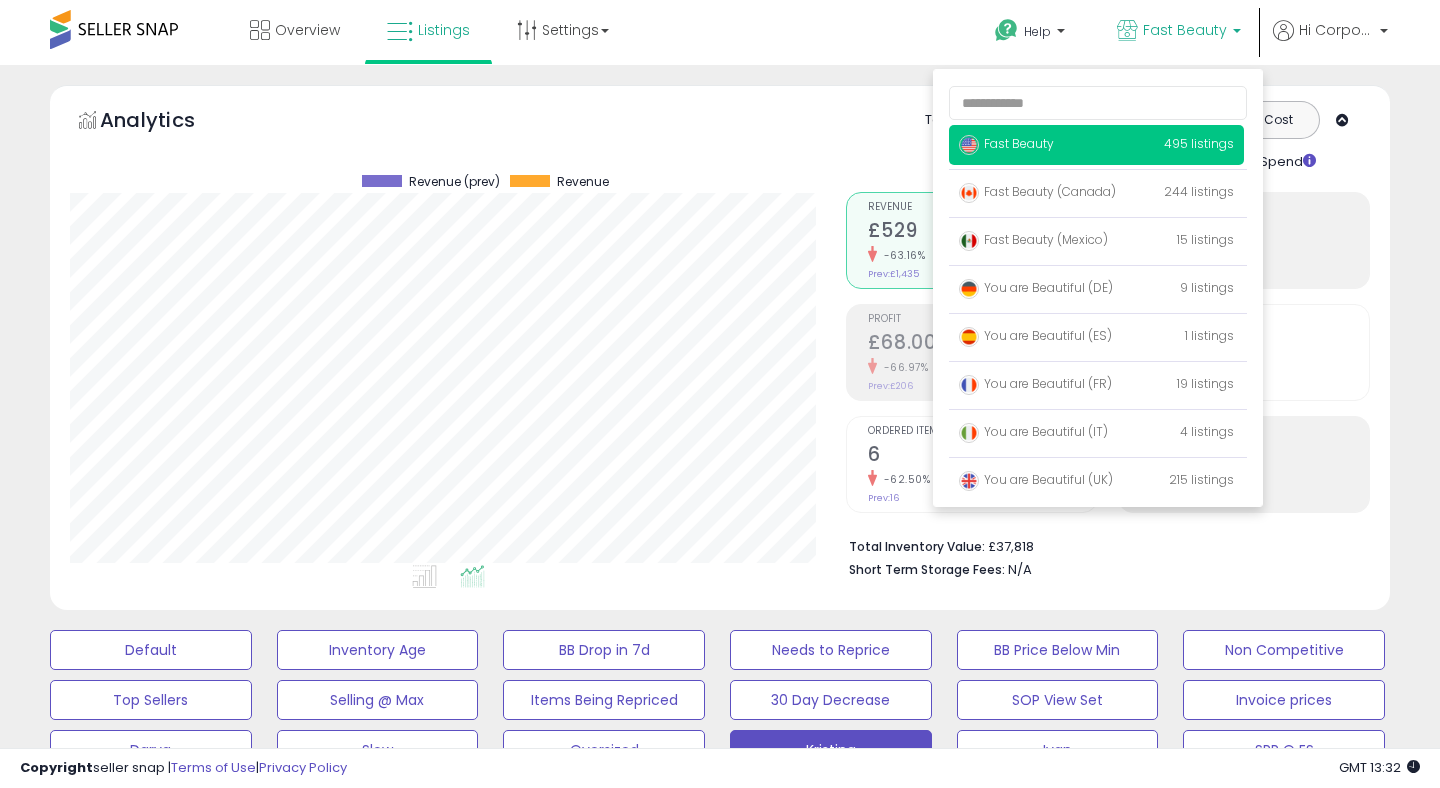 click on "Fast Beauty
495
listings" at bounding box center [1096, 145] 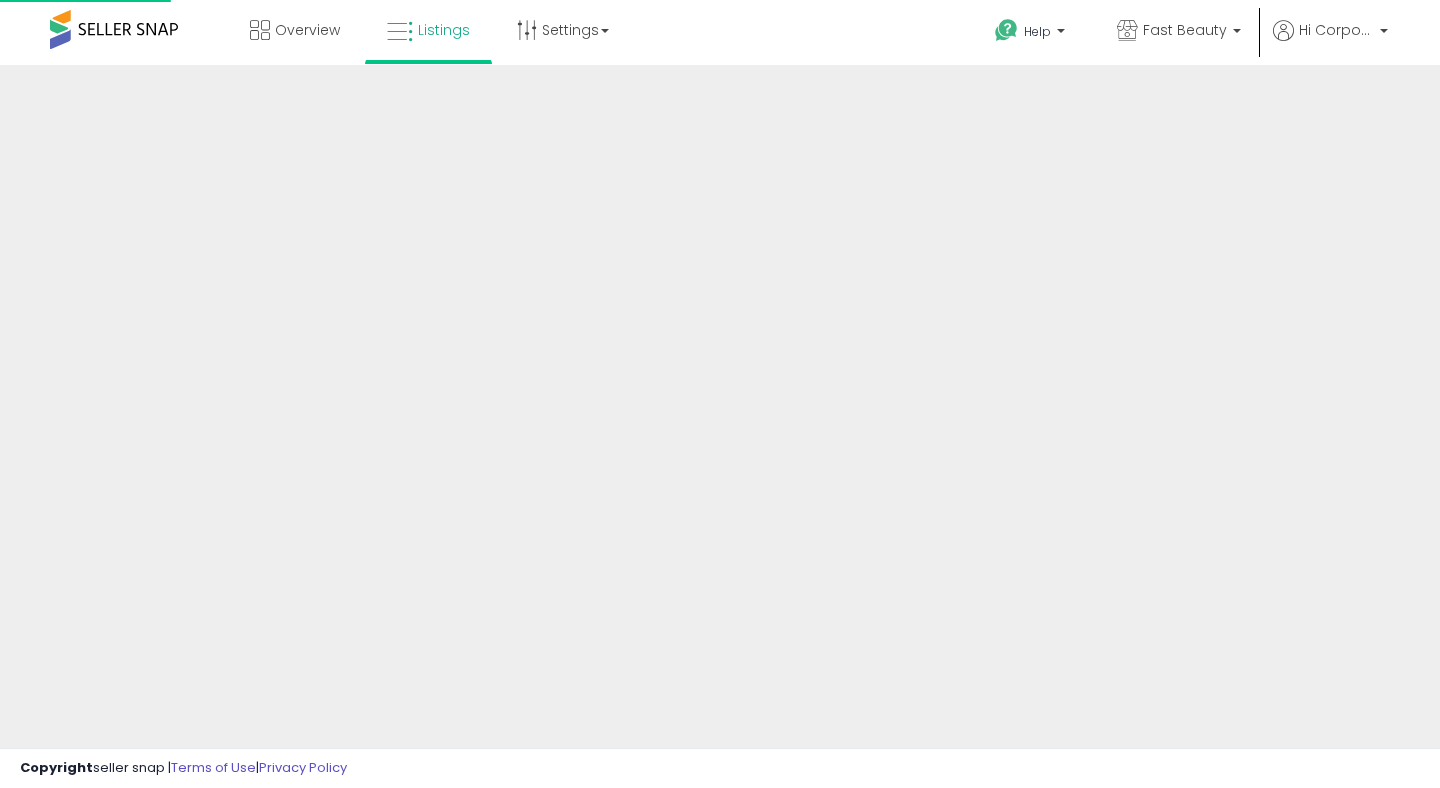 scroll, scrollTop: 0, scrollLeft: 0, axis: both 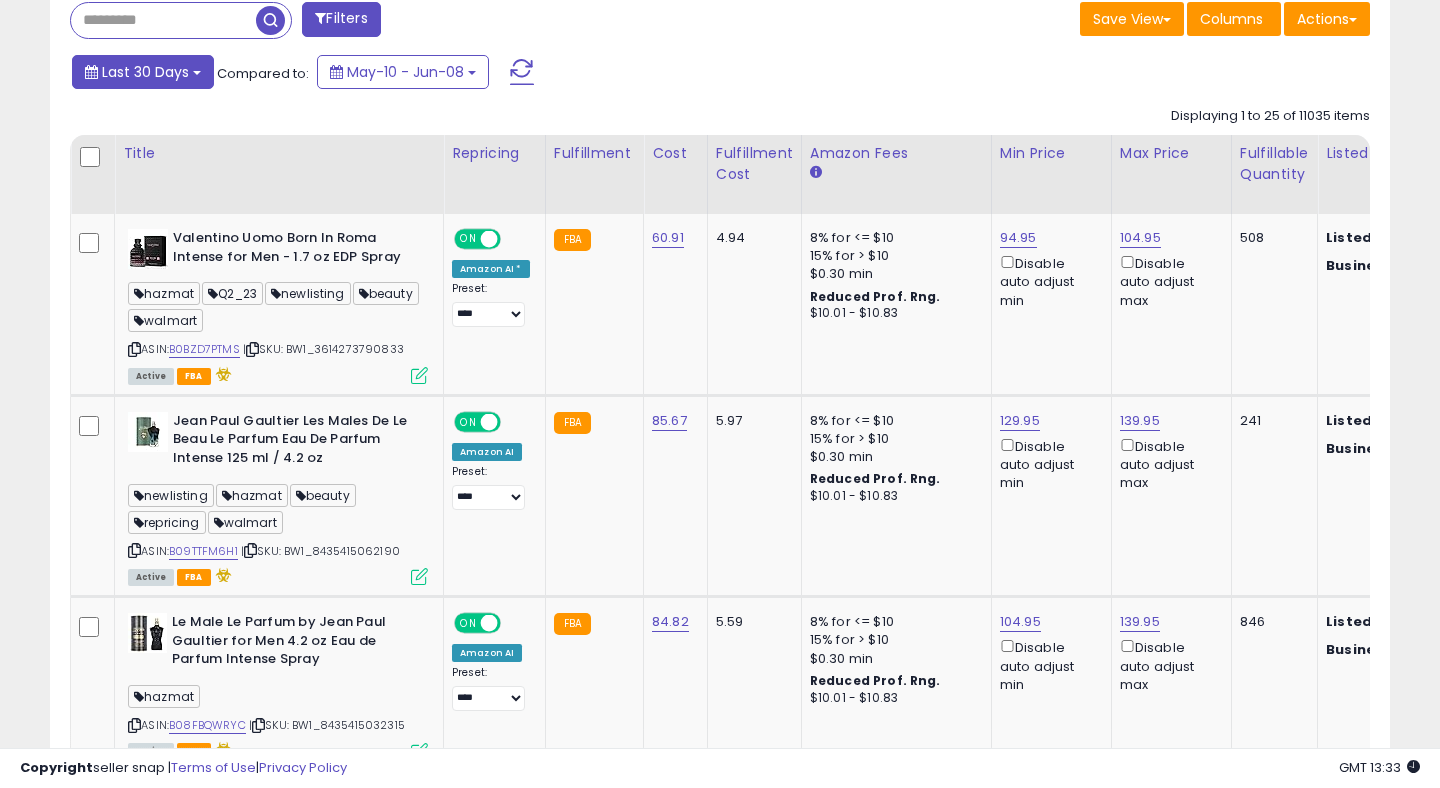 click on "Last 30 Days" at bounding box center (145, 72) 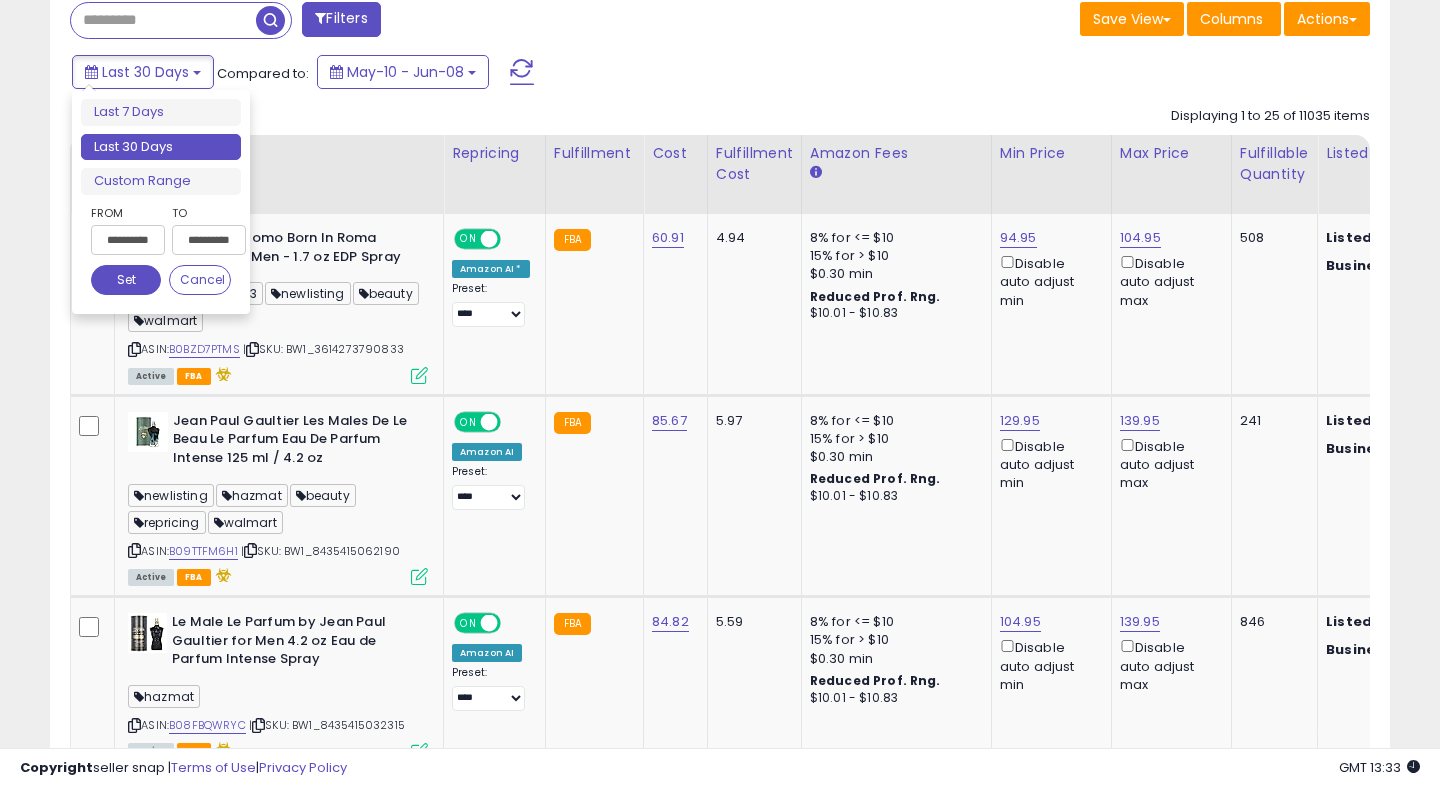 click on "**********" at bounding box center (128, 240) 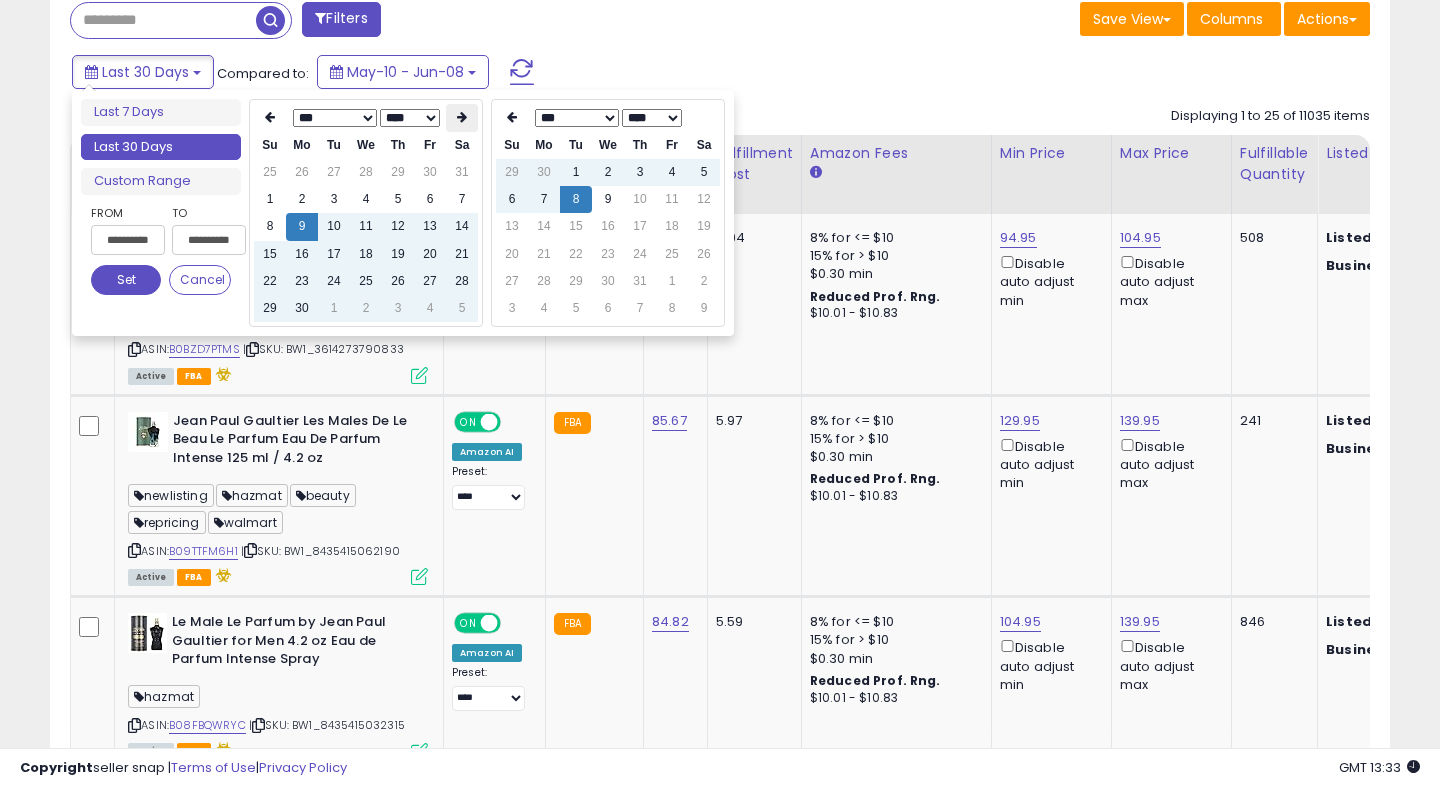 click at bounding box center [462, 117] 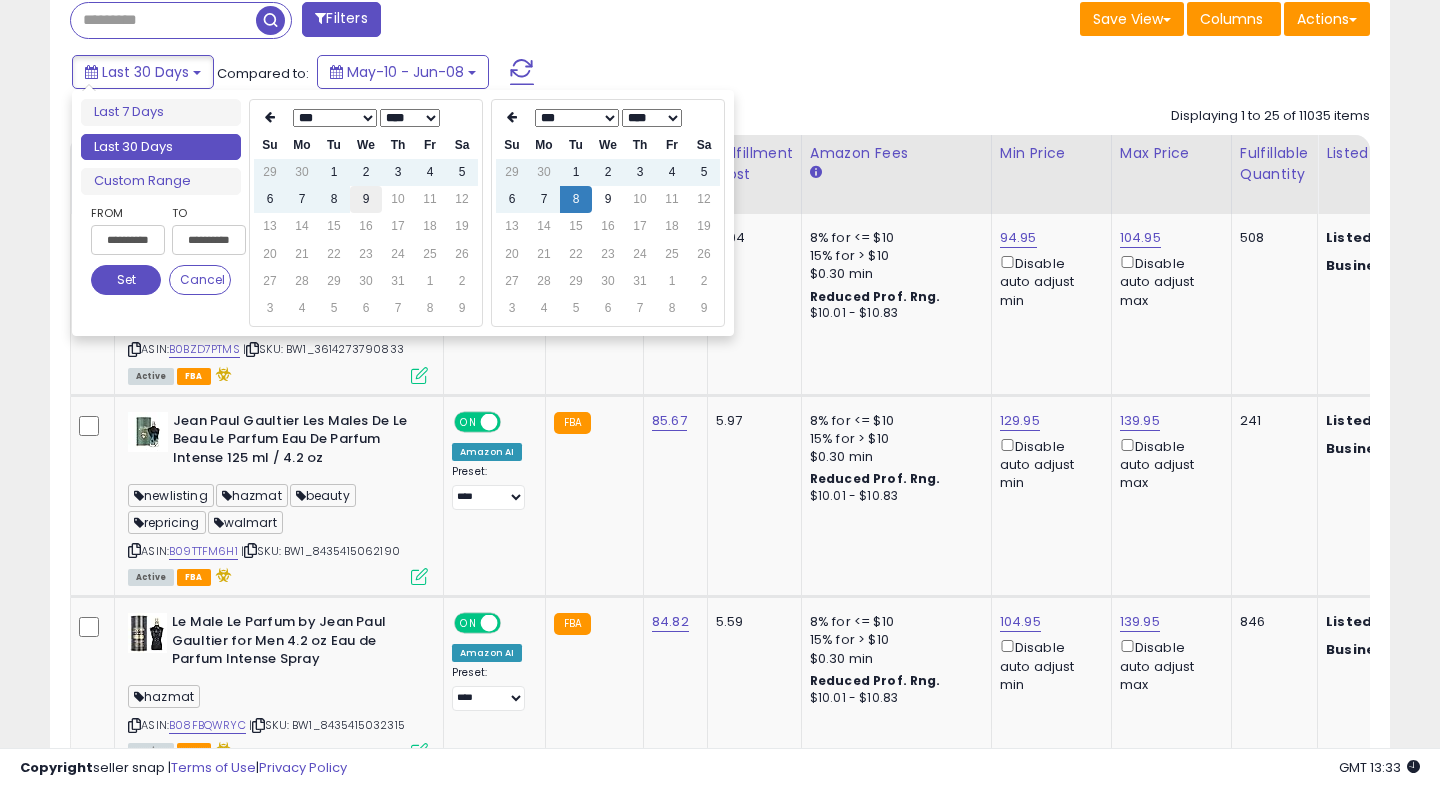 click on "9" at bounding box center [366, 172] 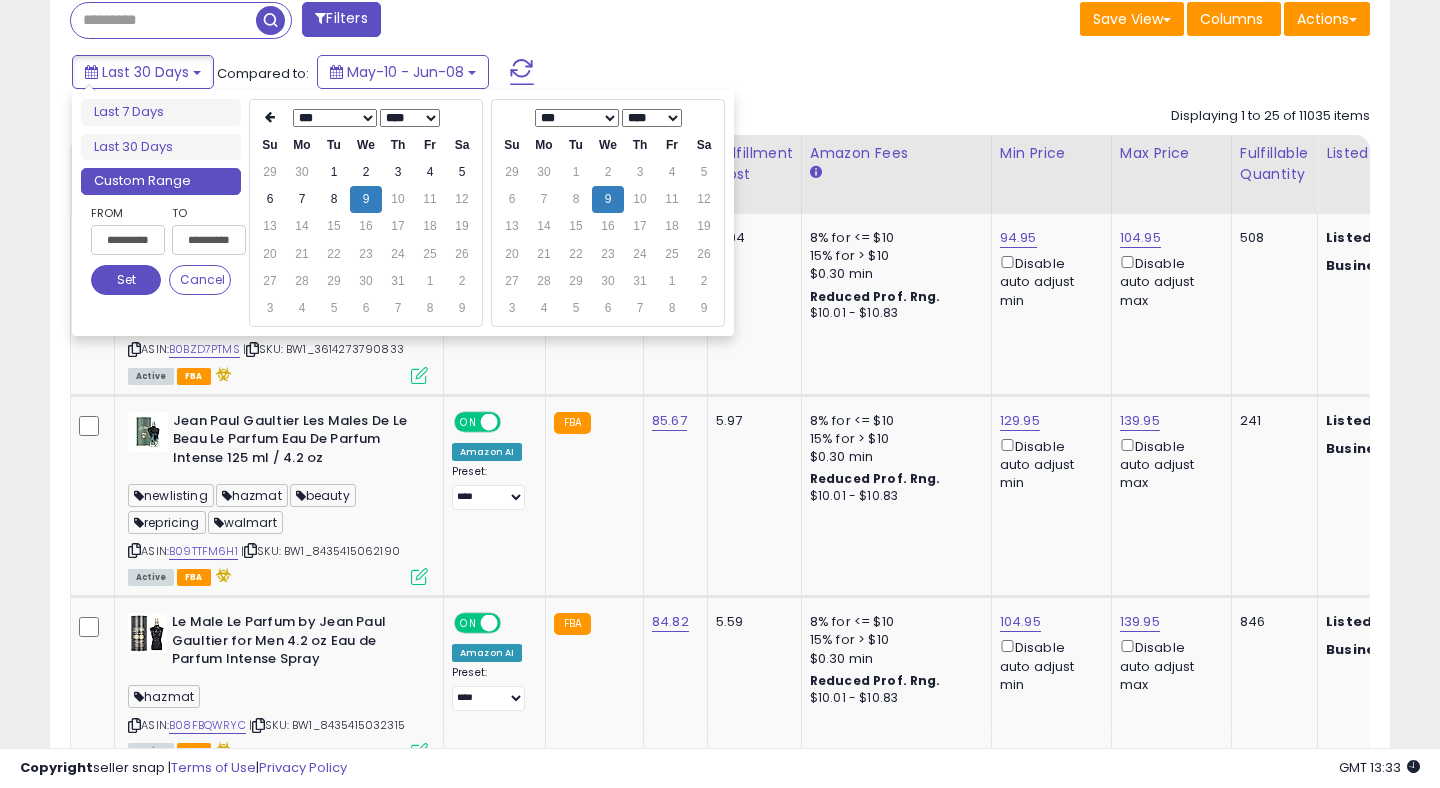 click on "Set" at bounding box center (126, 280) 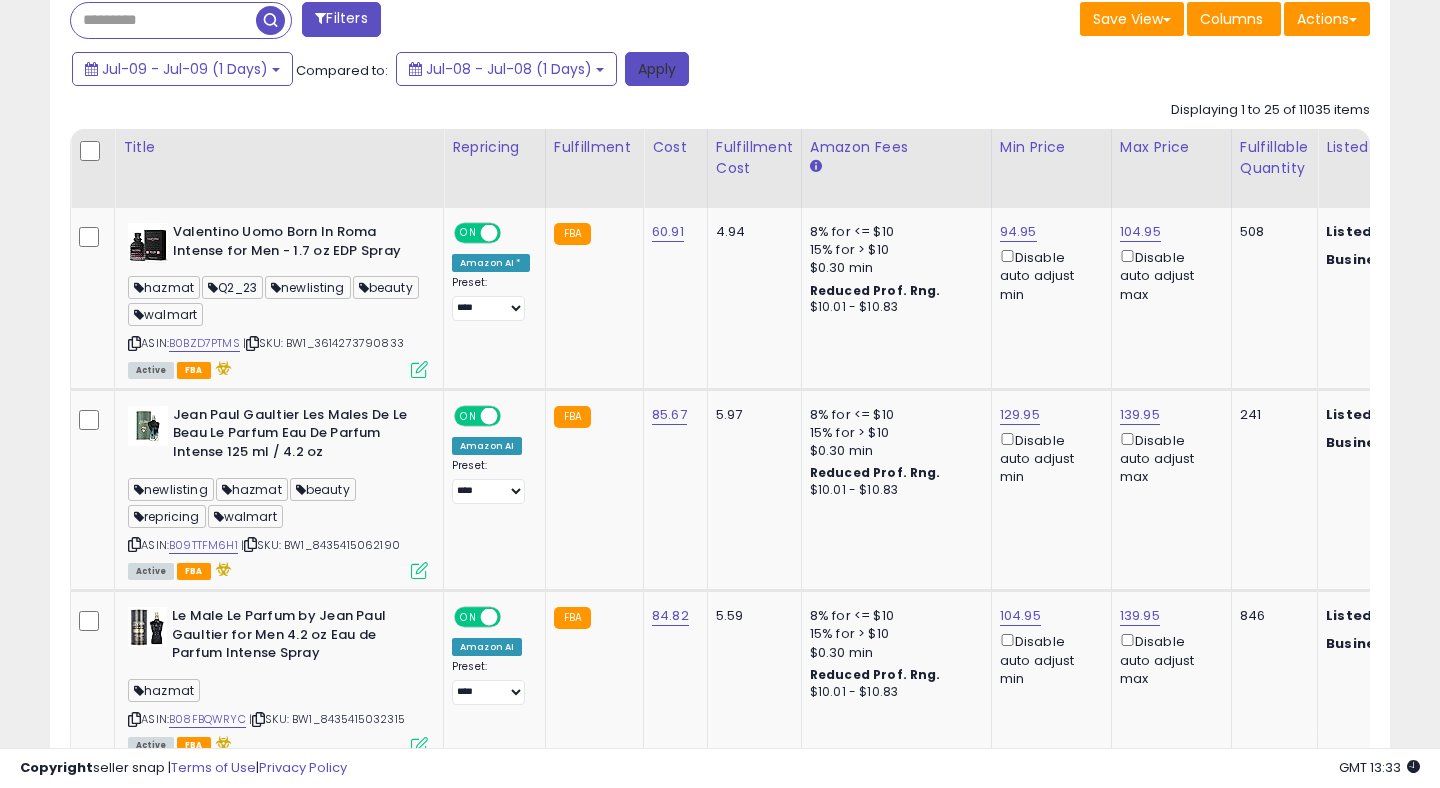 click on "Apply" at bounding box center [657, 69] 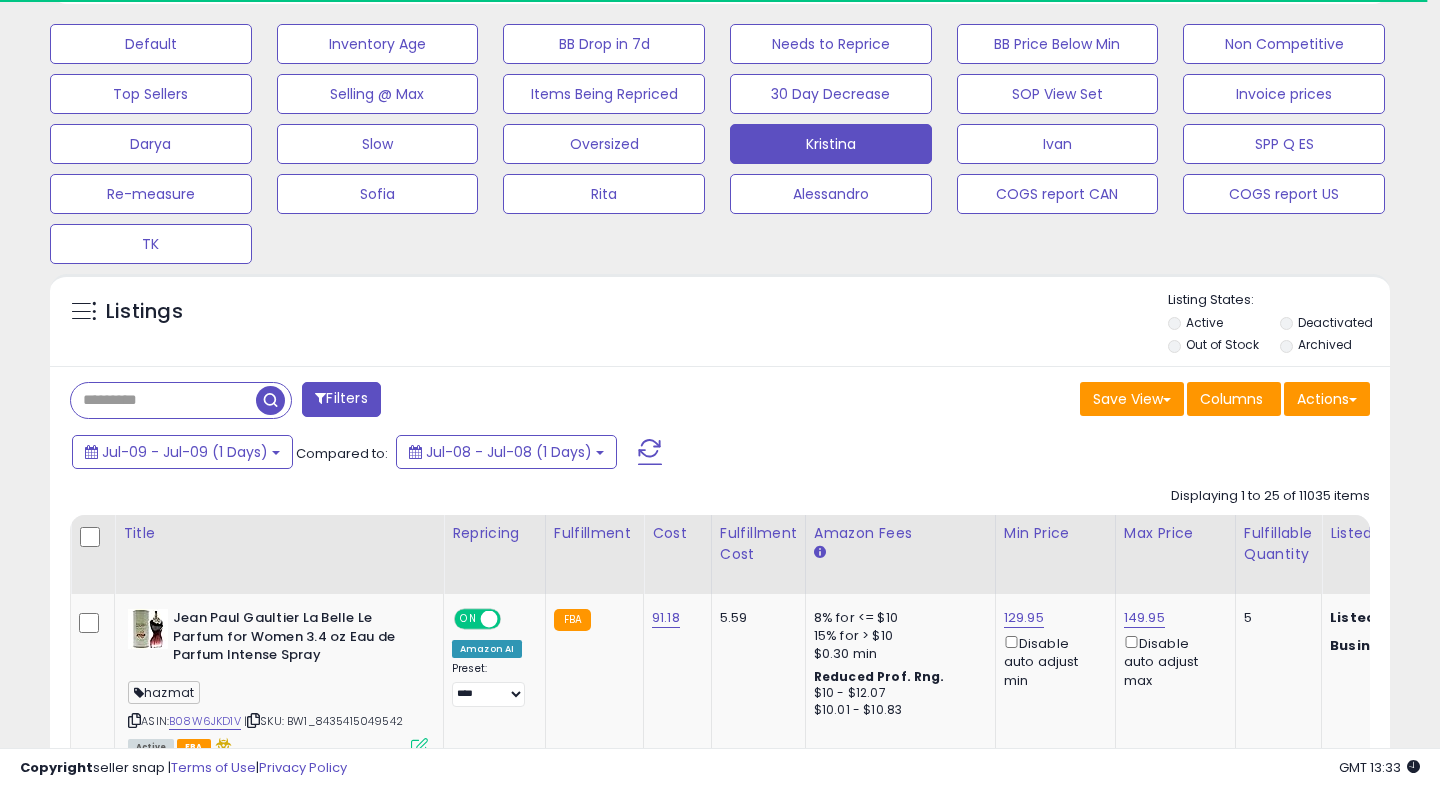 scroll, scrollTop: 0, scrollLeft: 0, axis: both 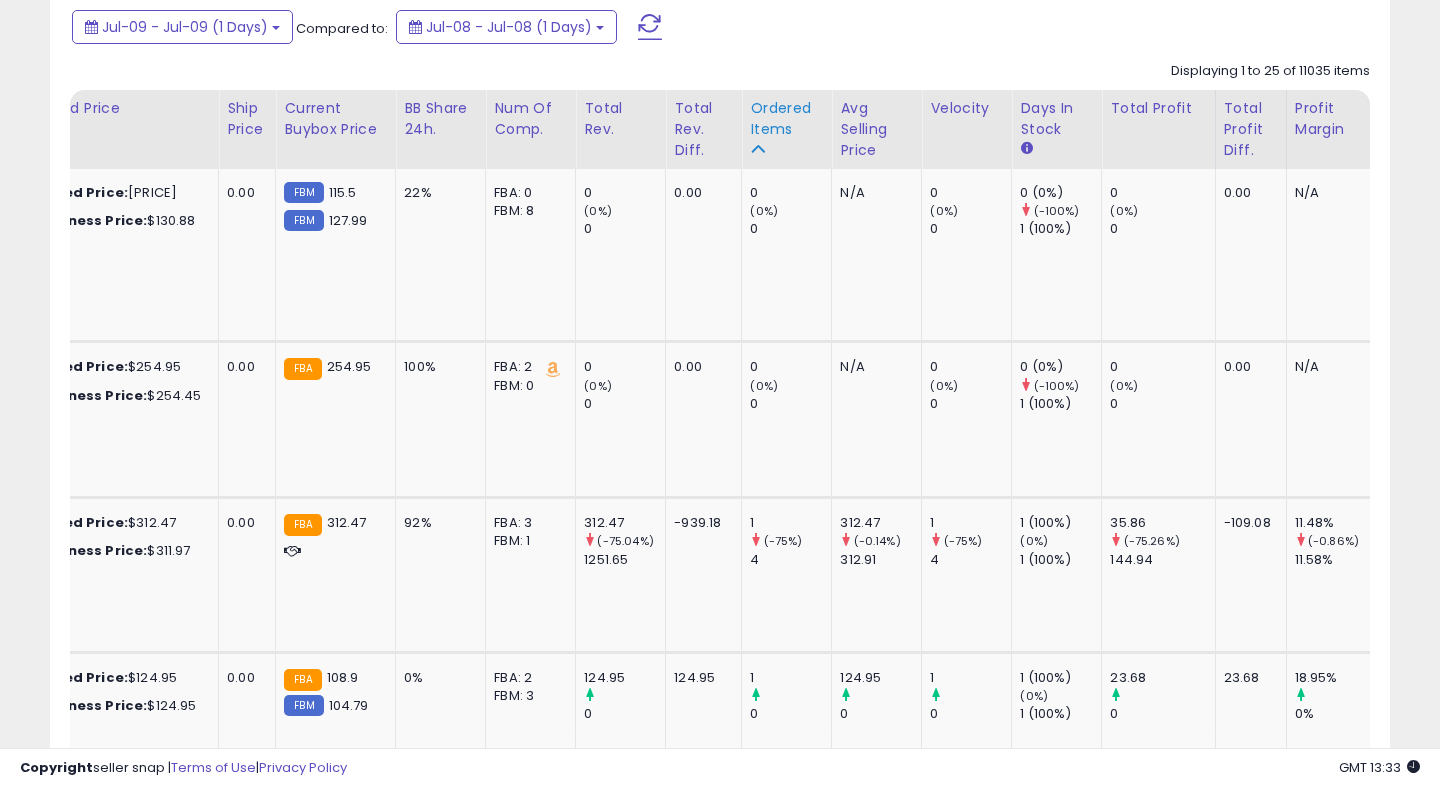 click on "Ordered Items" at bounding box center (786, 119) 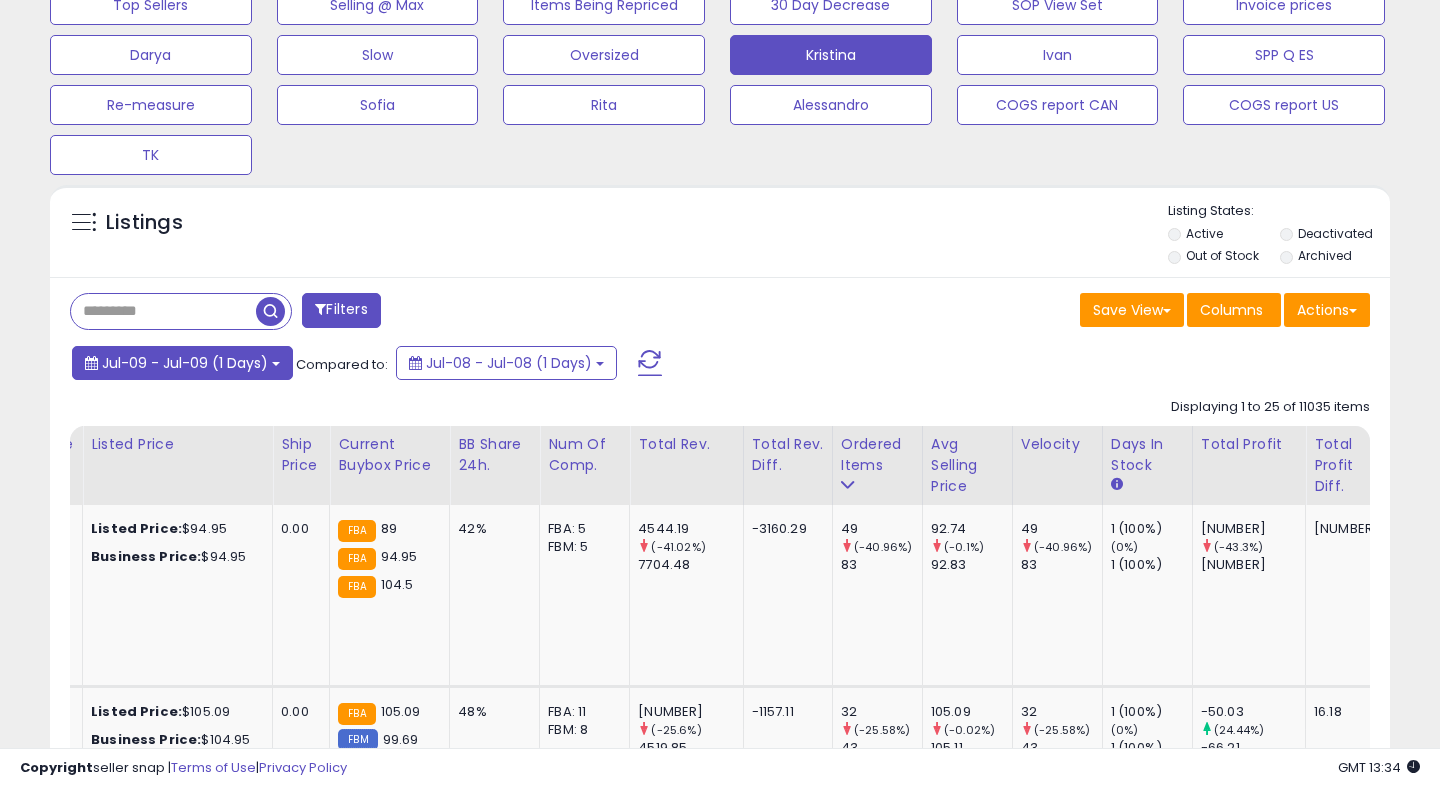 click on "Jul-09 - Jul-09 (1 Days)" at bounding box center [185, 363] 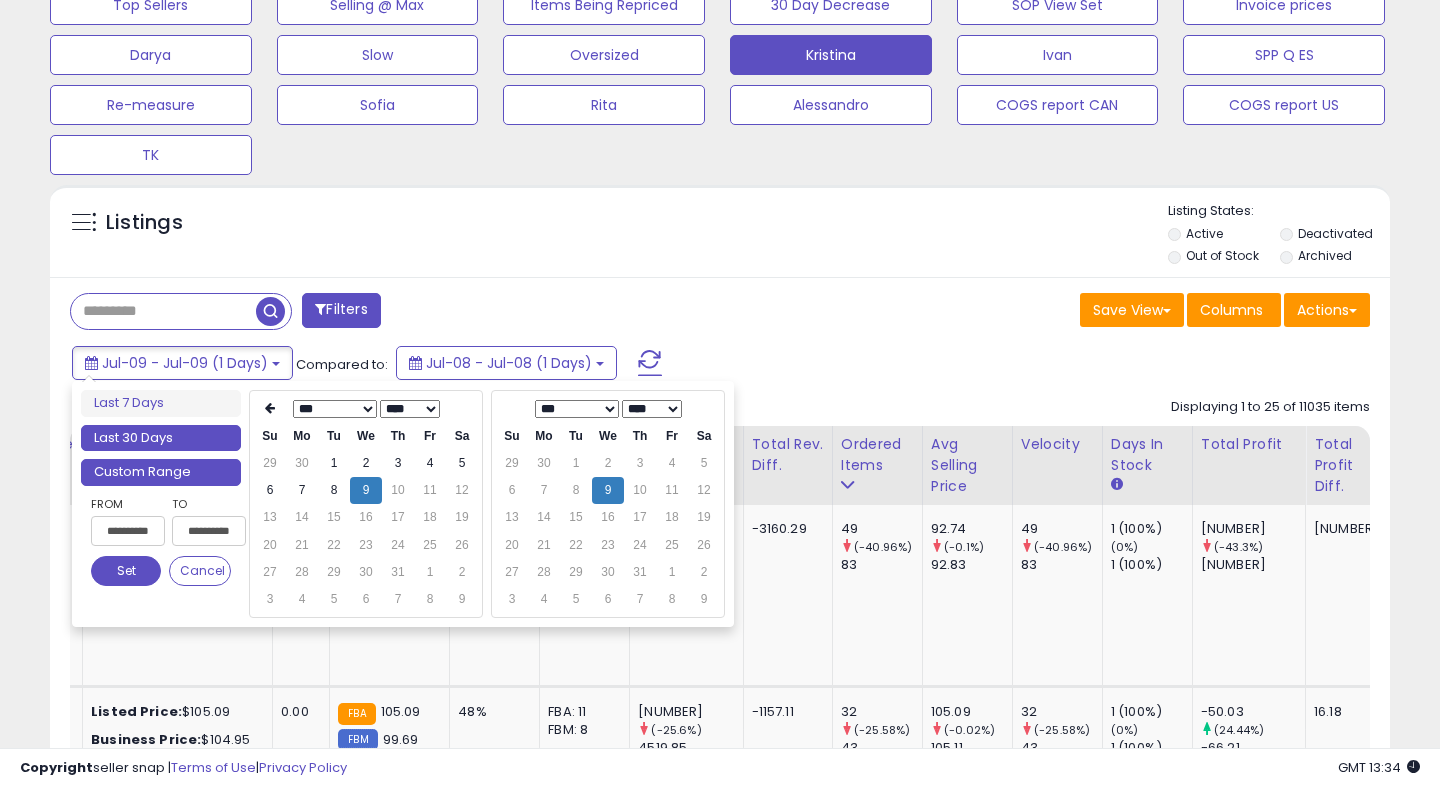 click on "Last 30 Days" at bounding box center (161, 438) 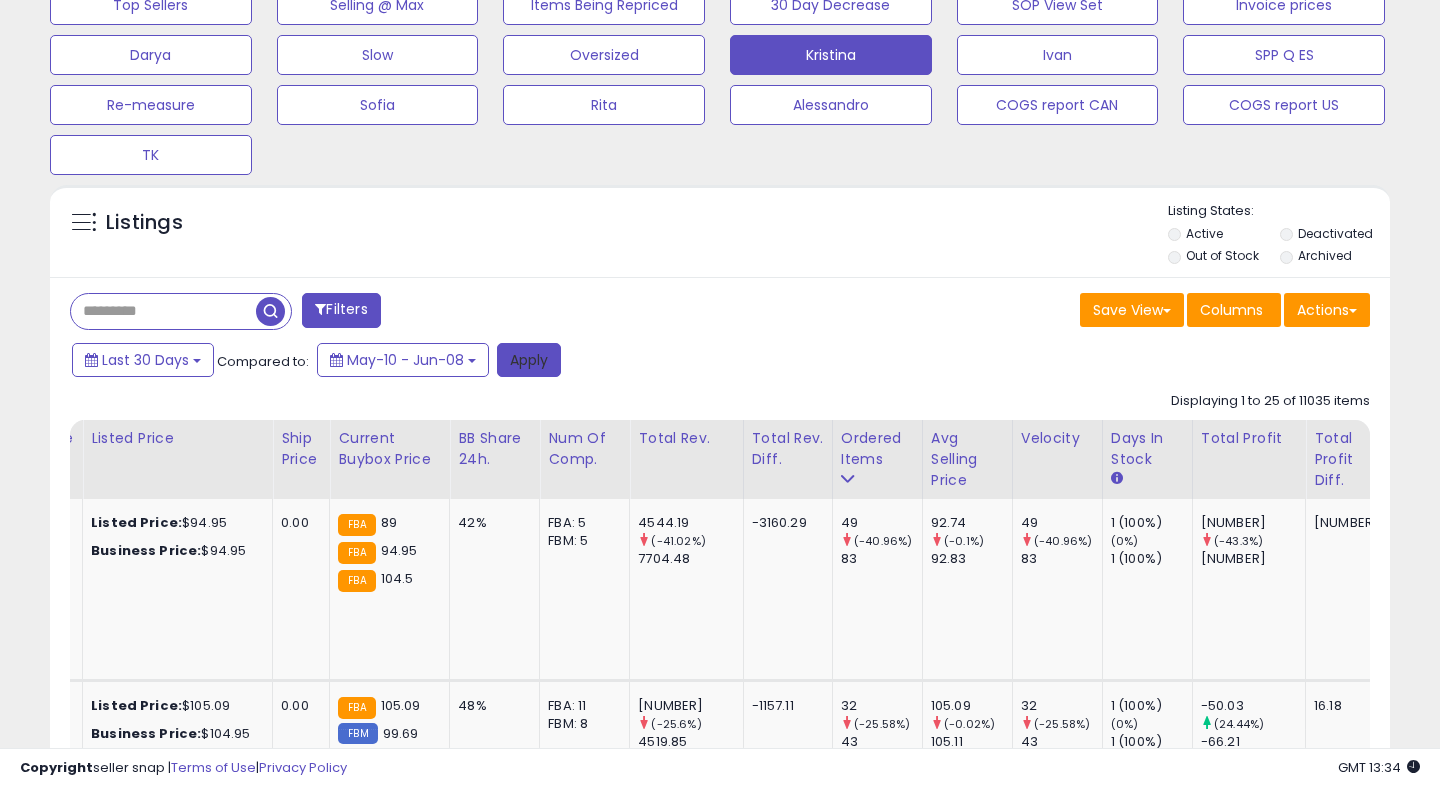 click on "Apply" at bounding box center [529, 360] 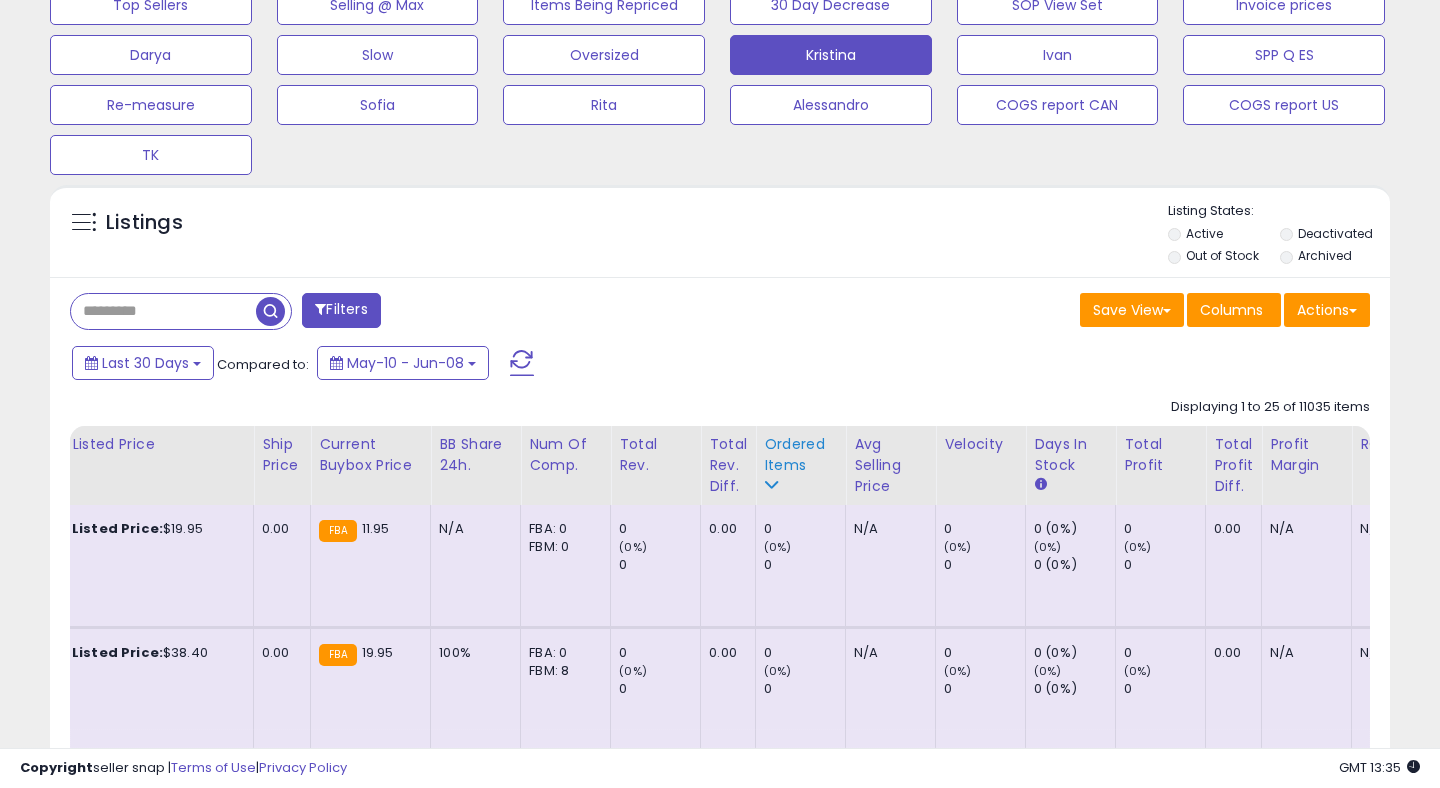 click on "Ordered Items" at bounding box center (800, 455) 